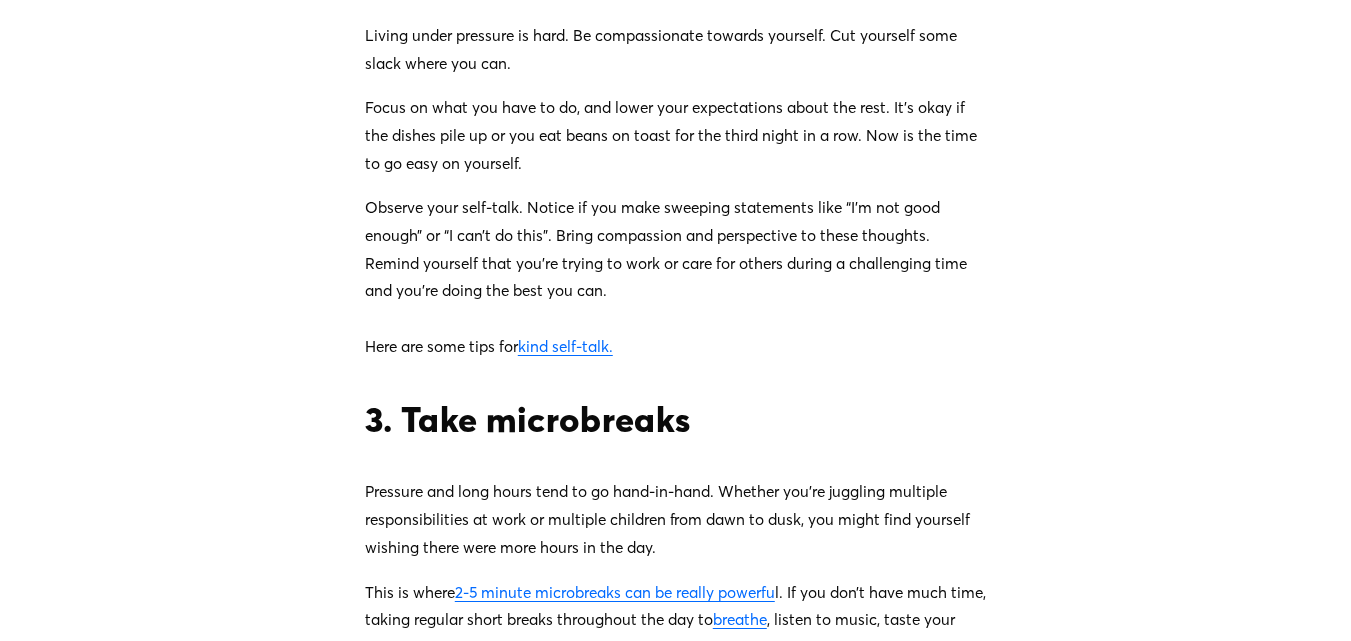 scroll, scrollTop: 1760, scrollLeft: 0, axis: vertical 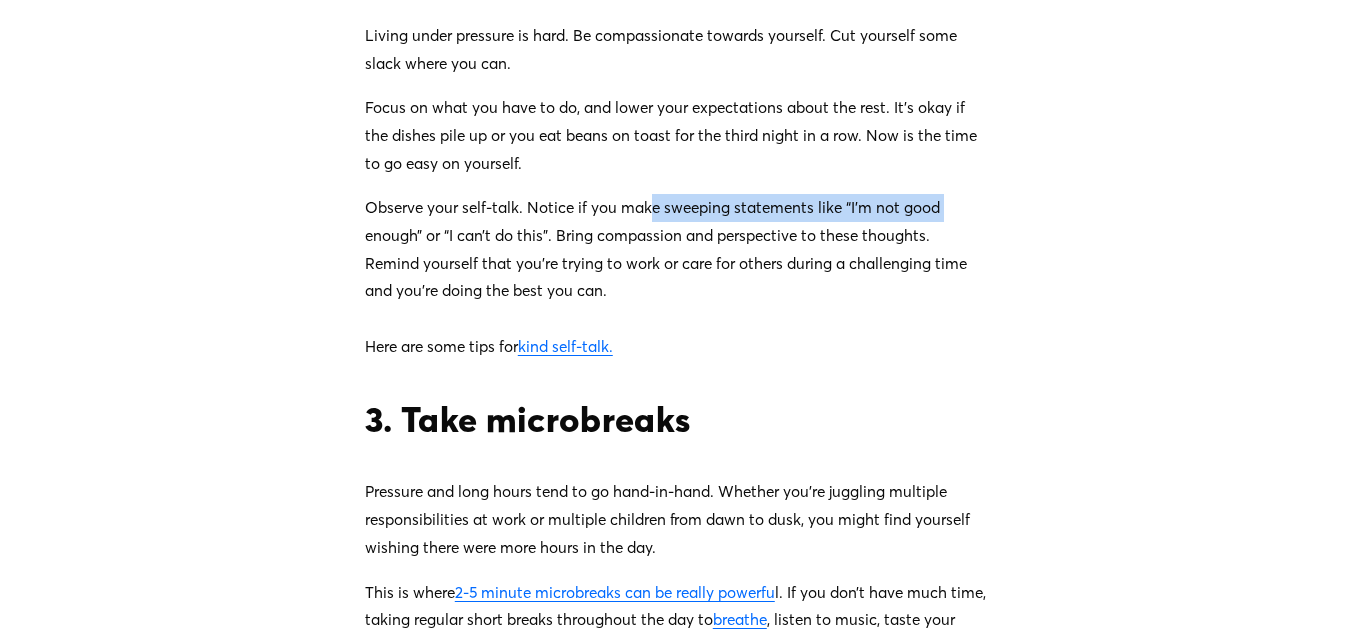 drag, startPoint x: 656, startPoint y: 301, endPoint x: 1111, endPoint y: 293, distance: 455.0703 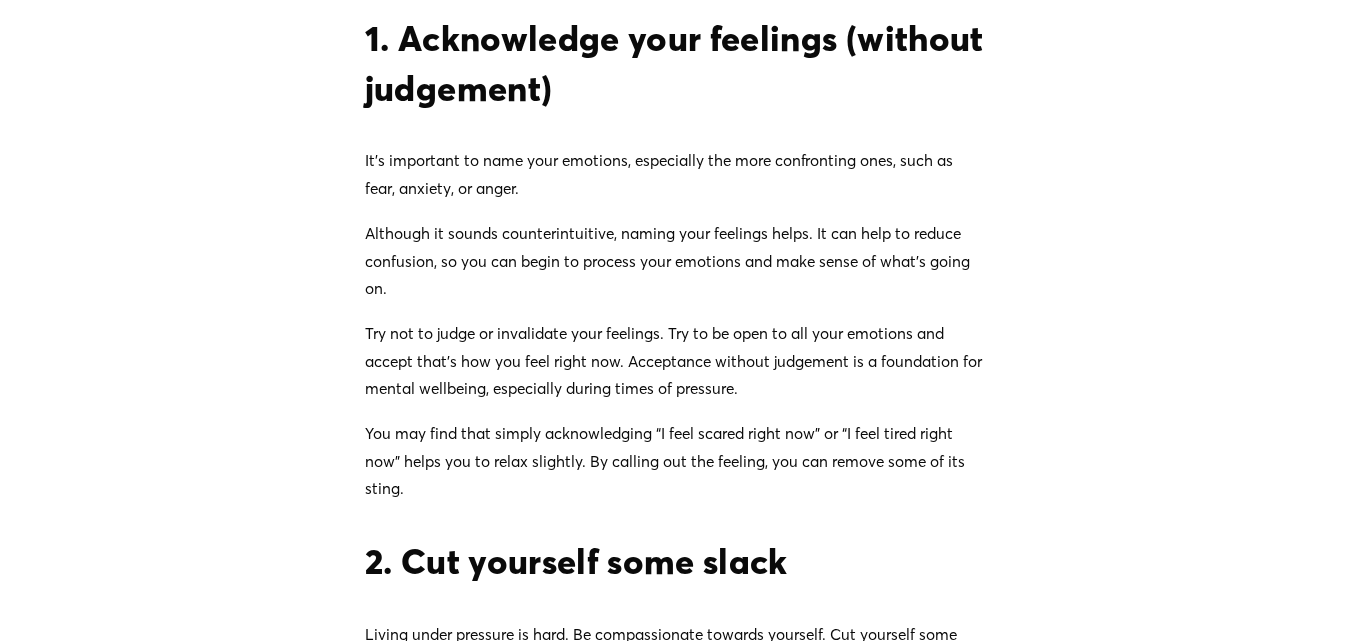 scroll, scrollTop: 1160, scrollLeft: 0, axis: vertical 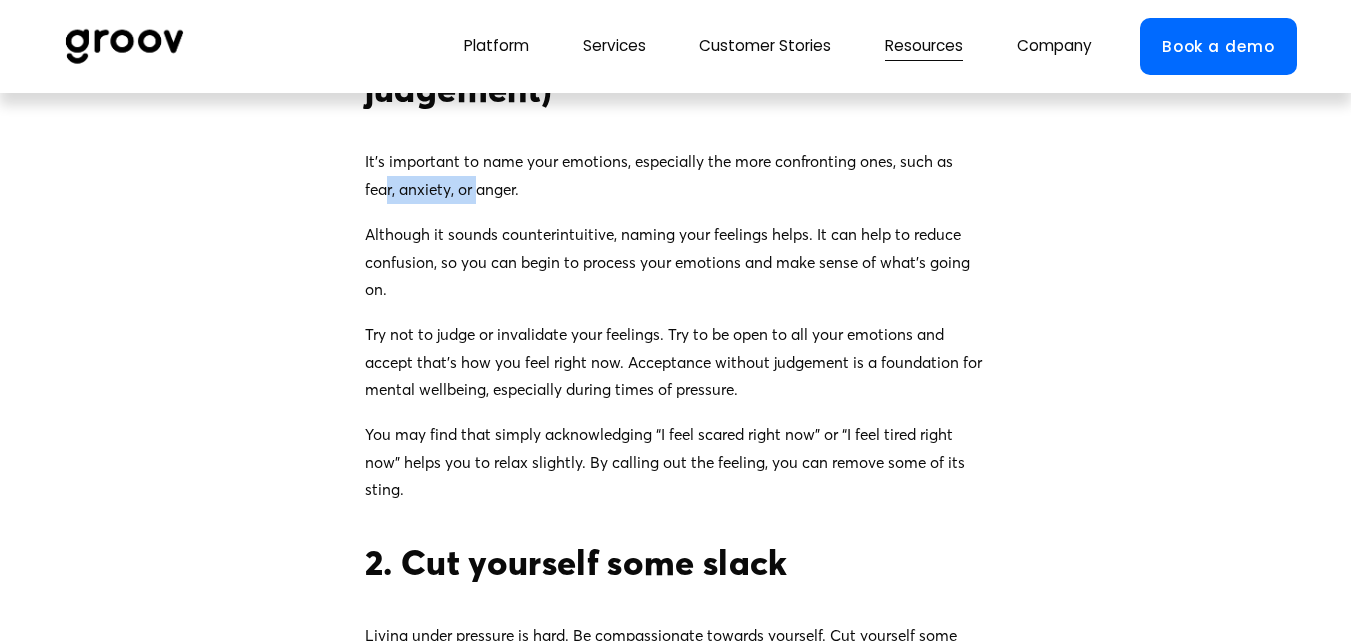 drag, startPoint x: 389, startPoint y: 269, endPoint x: 555, endPoint y: 260, distance: 166.24379 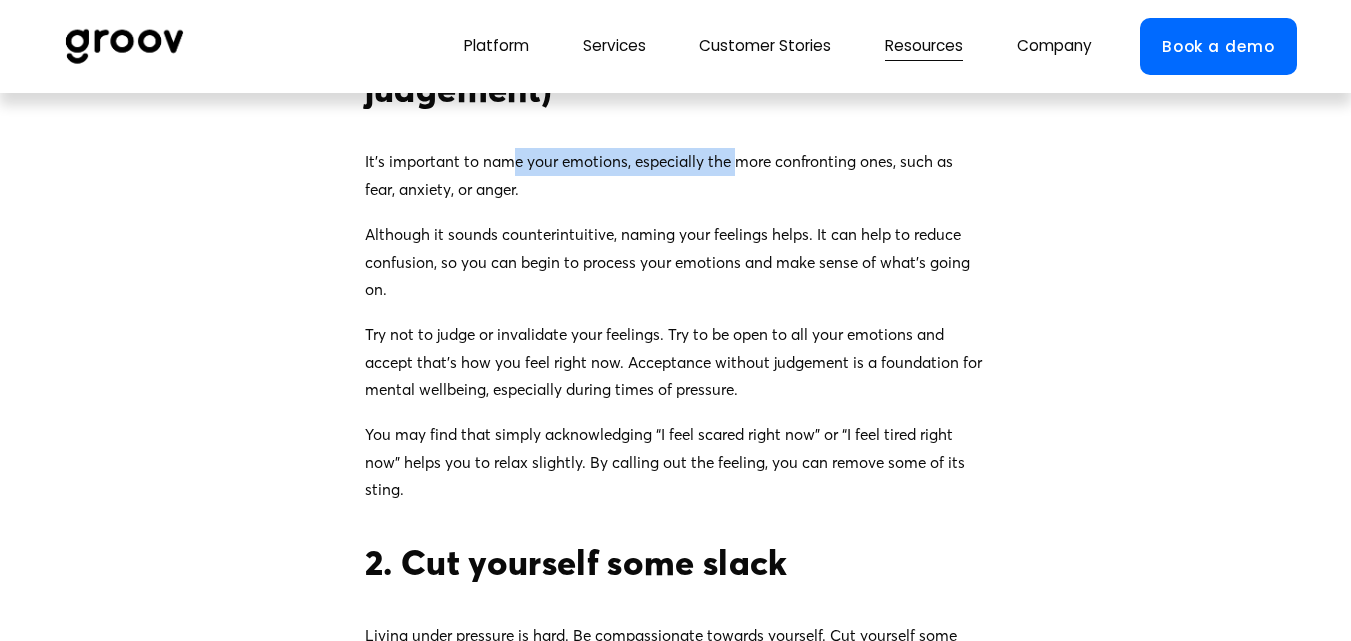 drag, startPoint x: 507, startPoint y: 238, endPoint x: 753, endPoint y: 237, distance: 246.00203 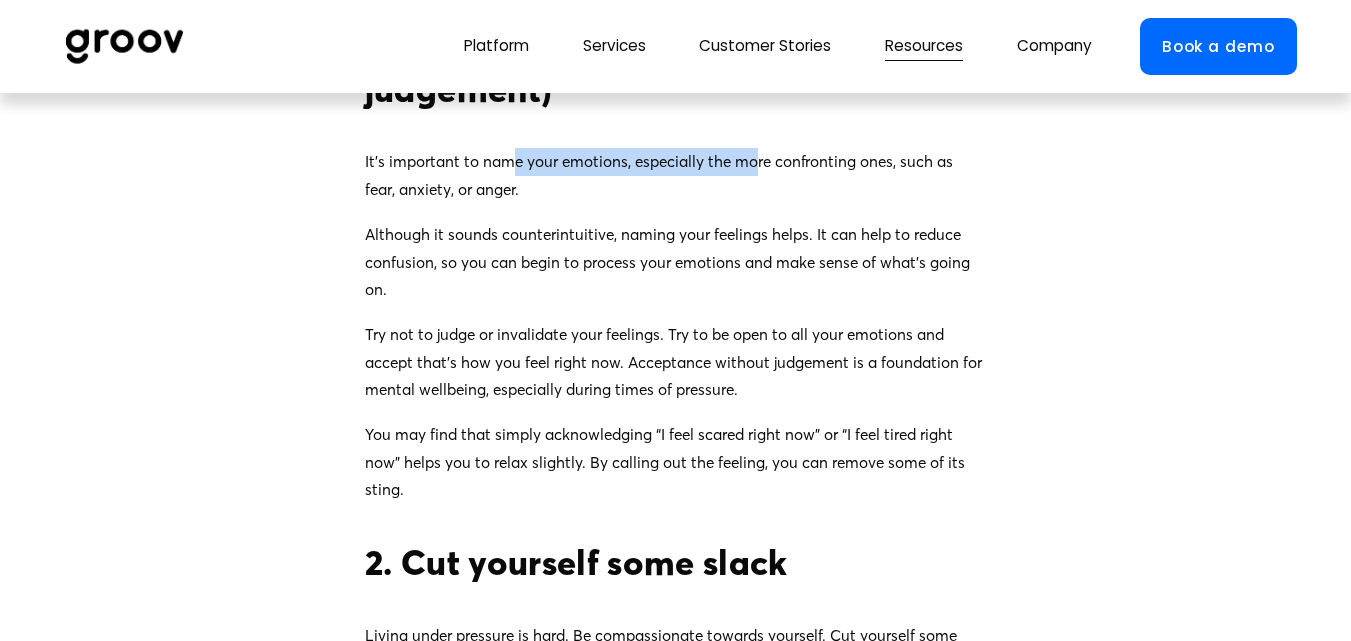 click on "It’s important to name your emotions, especially the more confronting ones, such as fear, anxiety, or anger." at bounding box center [675, 175] 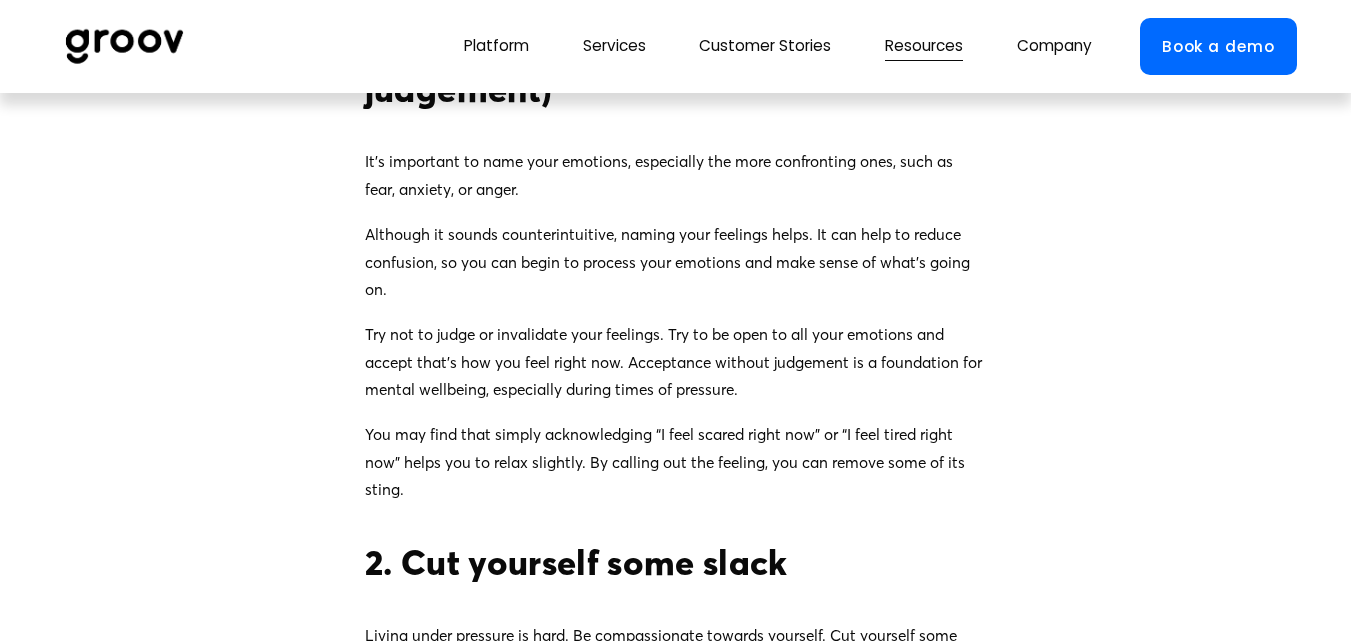drag, startPoint x: 518, startPoint y: 236, endPoint x: 778, endPoint y: 255, distance: 260.6933 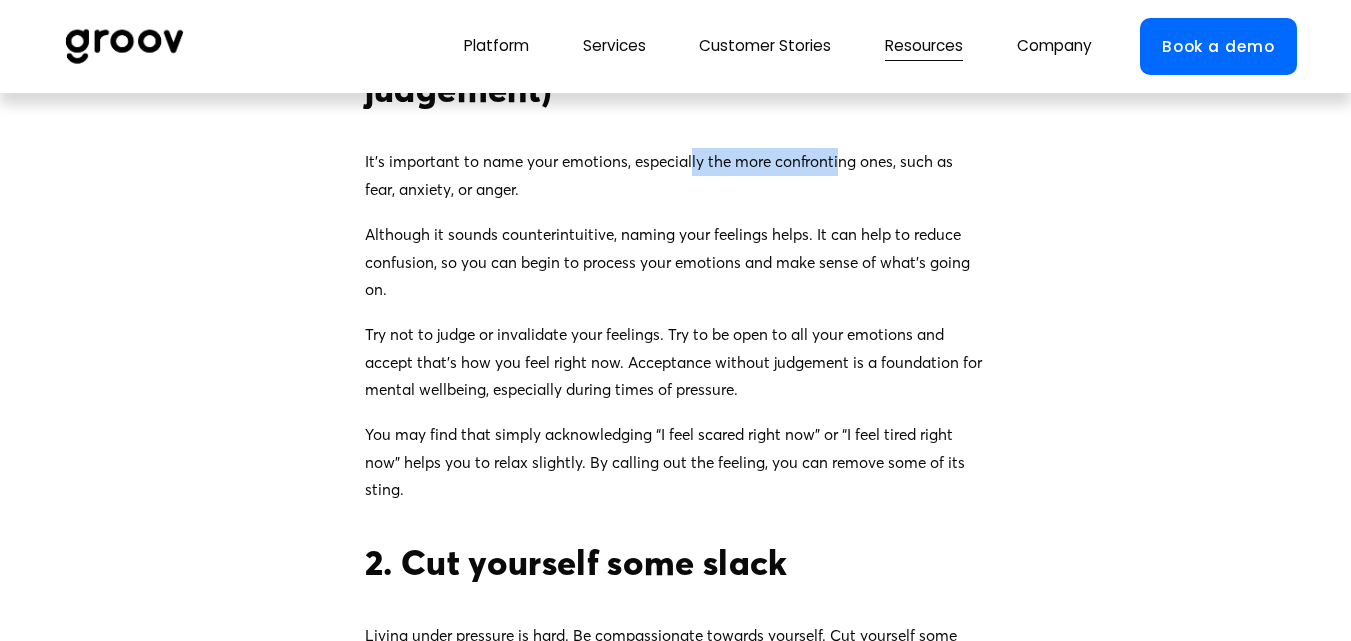drag, startPoint x: 689, startPoint y: 219, endPoint x: 840, endPoint y: 249, distance: 153.9513 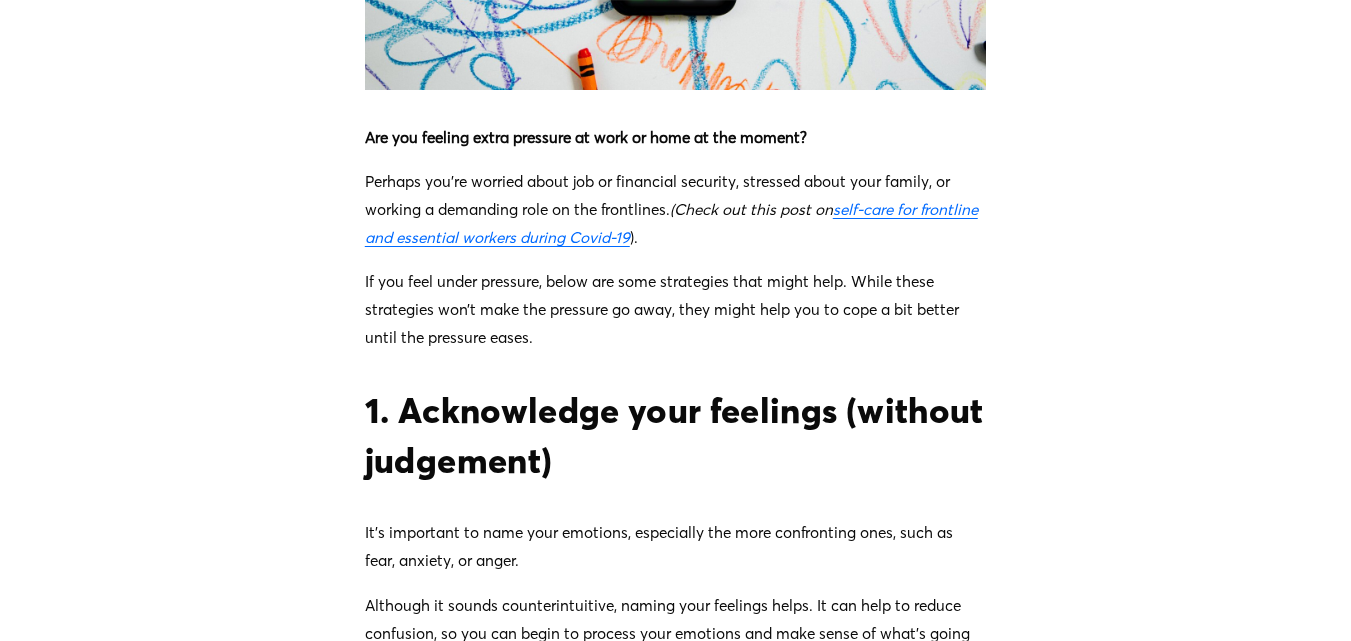 scroll, scrollTop: 960, scrollLeft: 0, axis: vertical 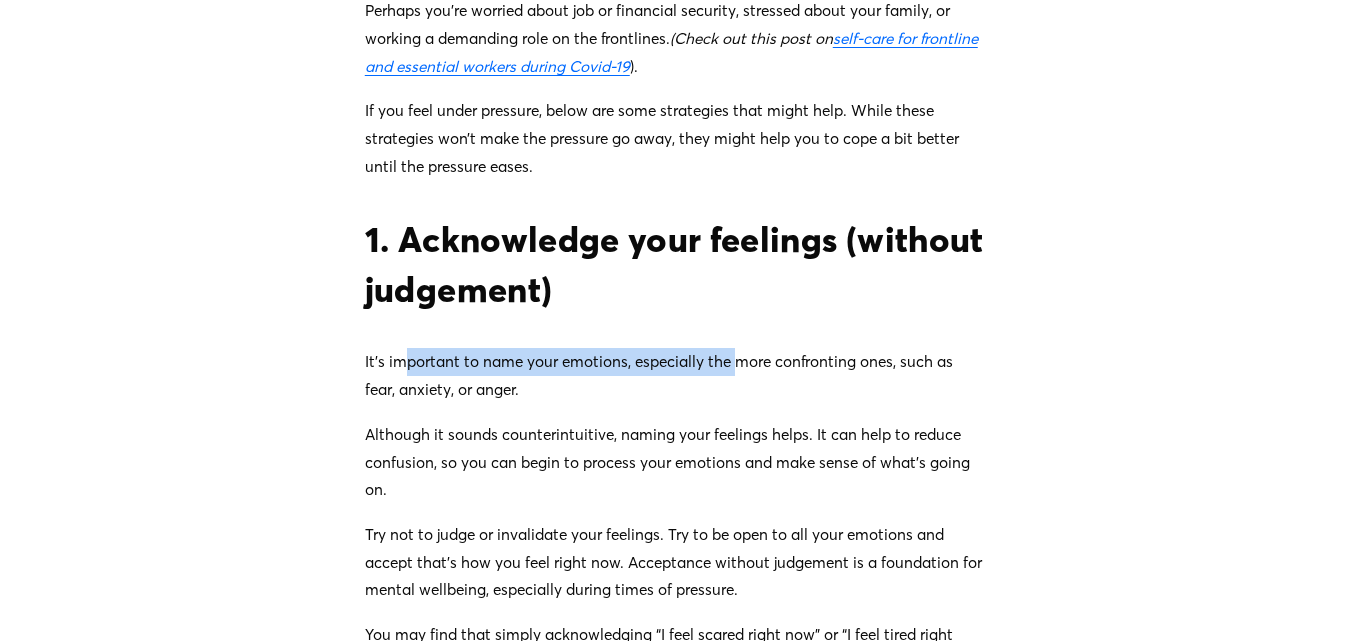 drag, startPoint x: 404, startPoint y: 450, endPoint x: 784, endPoint y: 408, distance: 382.314 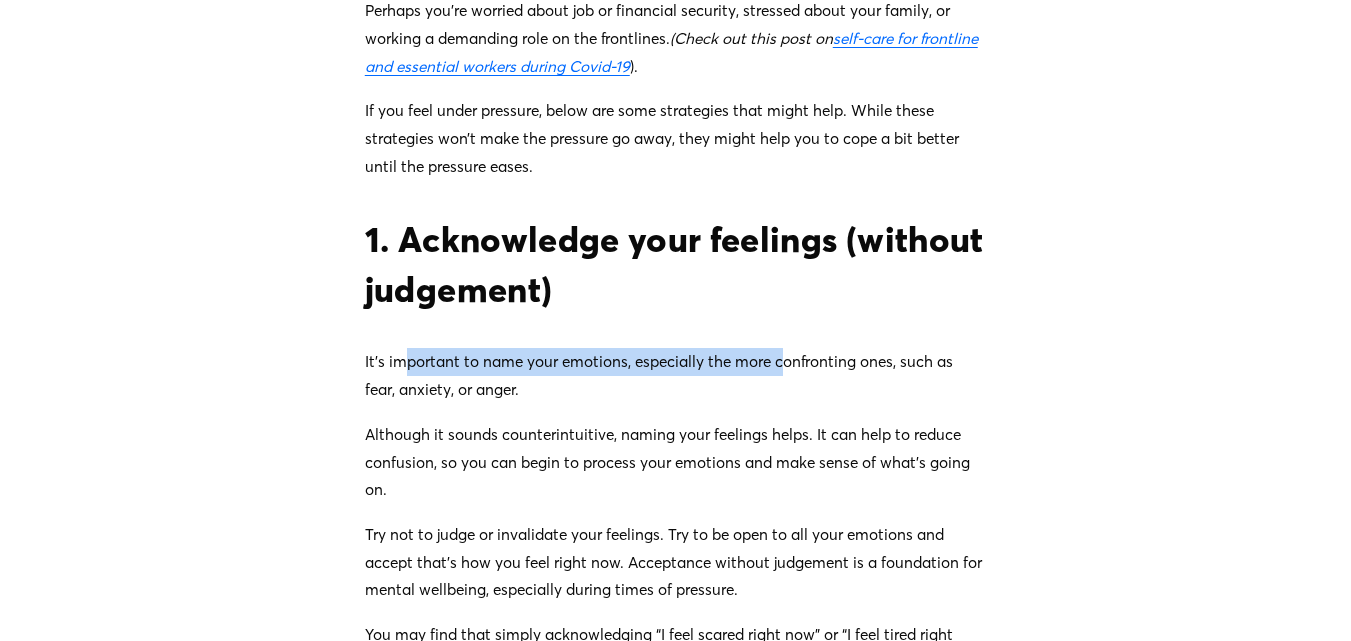 click on "Are you feeling extra pressure at work or home at the moment?  Perhaps you’re worried about job or financial security, stressed about your family, or working a demanding role on the frontlines.  (Check out this post on  self-care for frontline and essential workers during Covid-19 ).  If you feel under pressure, below are some strategies that might help. While these strategies won’t make the pressure go away, they might help you to cope a bit better until the pressure eases.  1. Acknowledge your feelings (without judgement) It’s important to name your emotions, especially the more confronting ones, such as fear, anxiety, or anger.  Although it sounds counterintuitive, naming your feelings helps. It can help to reduce confusion, so you can begin to process your emotions and make sense of what’s going on. You may find that simply acknowledging “I feel scared right now” or “I feel tired right now” helps you to relax slightly. By calling out the feeling, you can remove some of its sting." at bounding box center (675, 743) 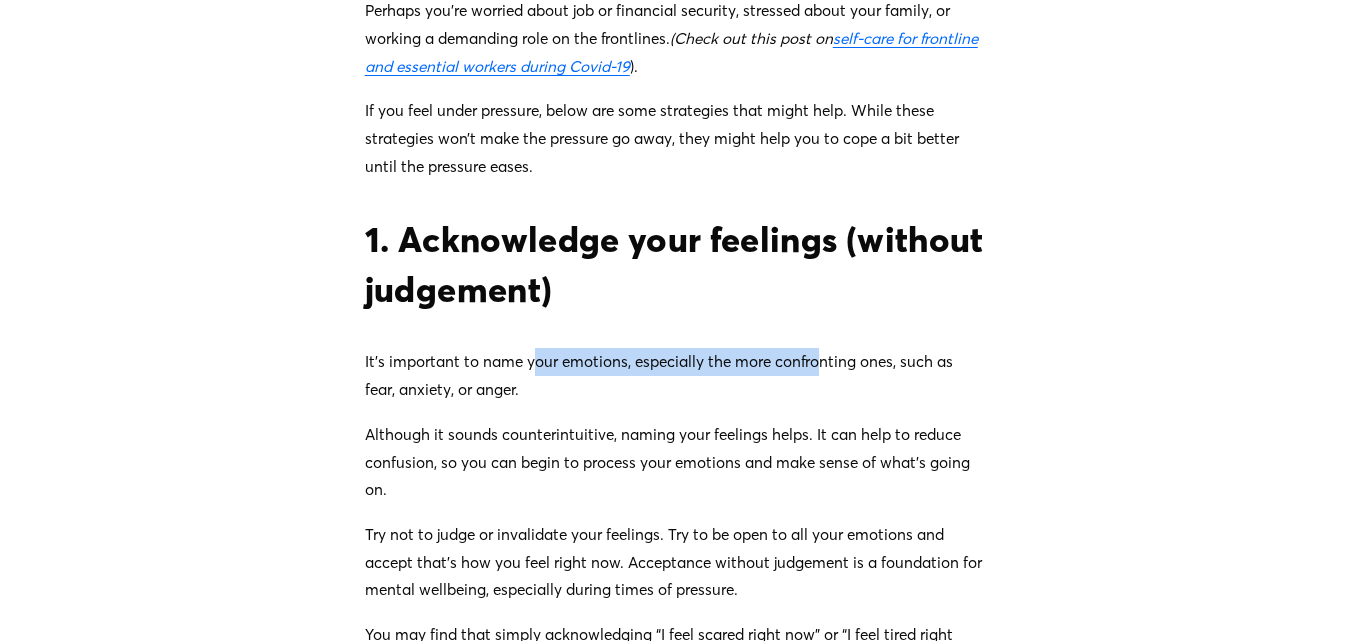 drag, startPoint x: 537, startPoint y: 450, endPoint x: 848, endPoint y: 435, distance: 311.3615 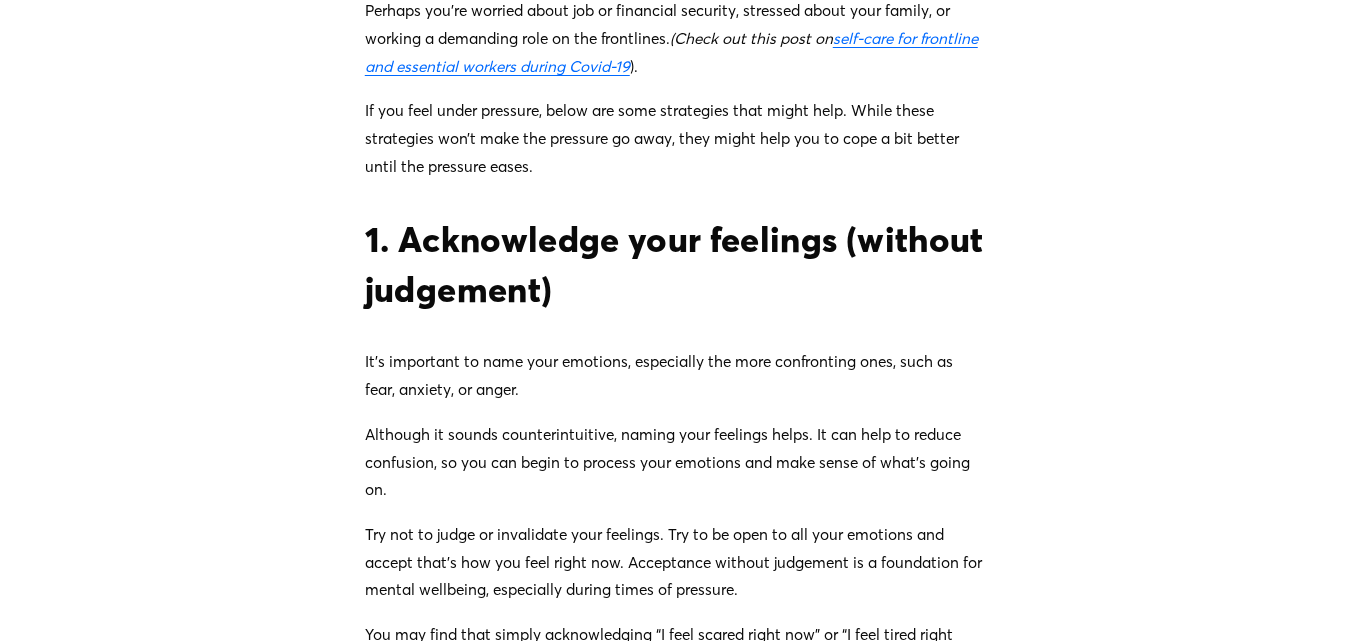 click on "It’s important to name your emotions, especially the more confronting ones, such as fear, anxiety, or anger." at bounding box center [675, 375] 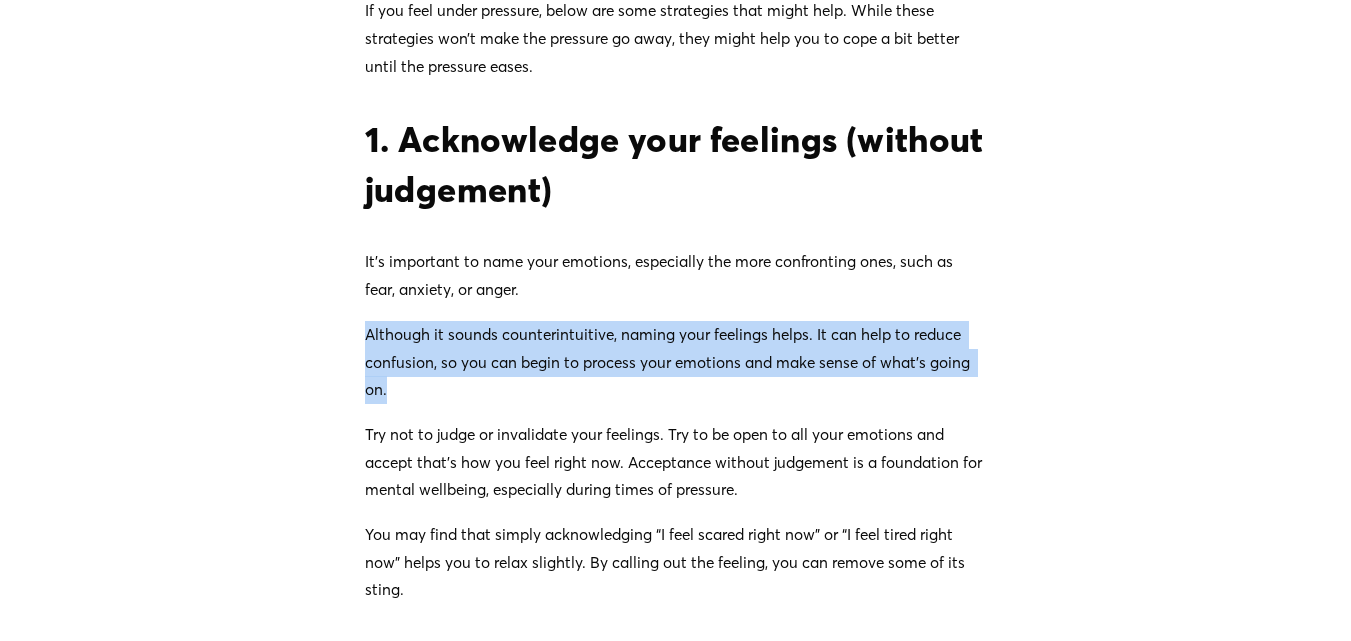 drag, startPoint x: 366, startPoint y: 414, endPoint x: 693, endPoint y: 477, distance: 333.01352 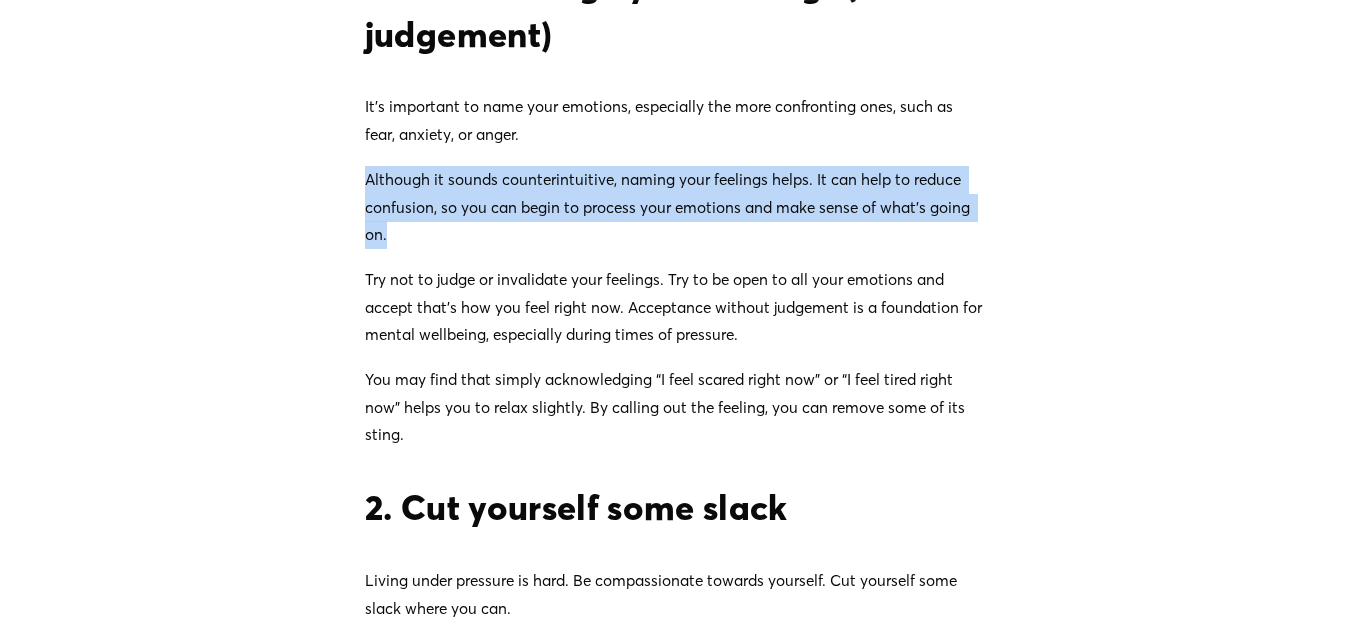 scroll, scrollTop: 1260, scrollLeft: 0, axis: vertical 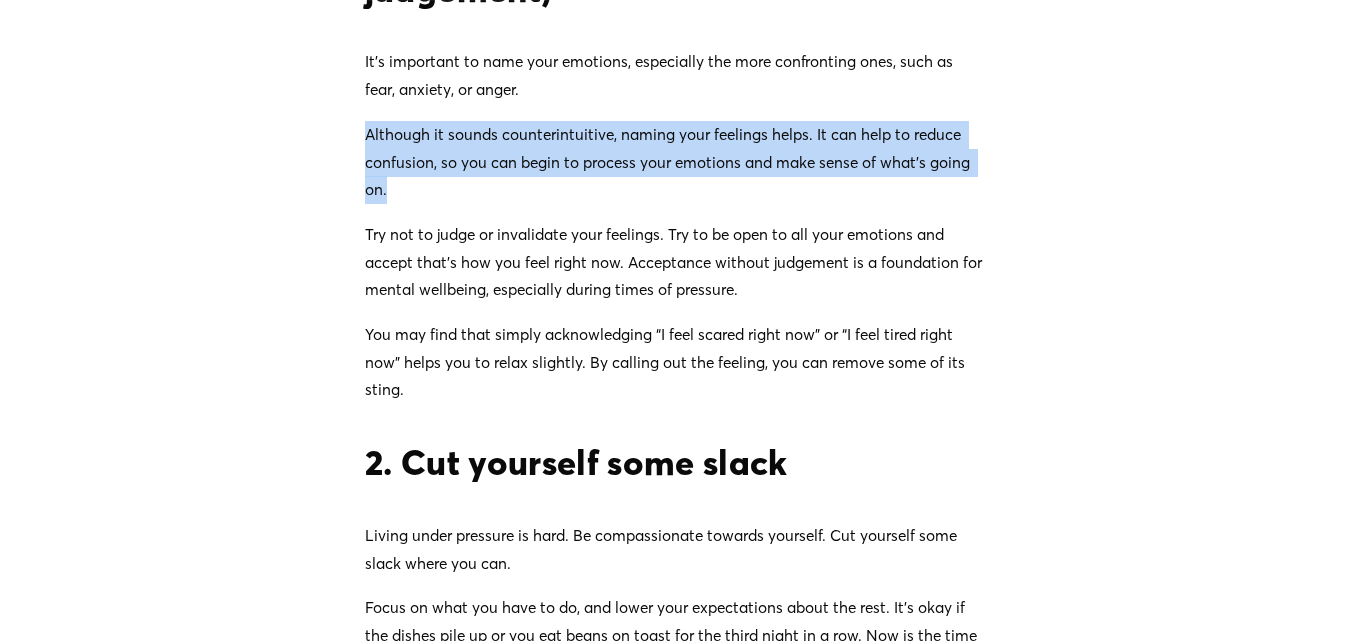 copy on "Although it sounds counterintuitive, naming your feelings helps. It can help to reduce confusion, so you can begin to process your emotions and make sense of what’s going on." 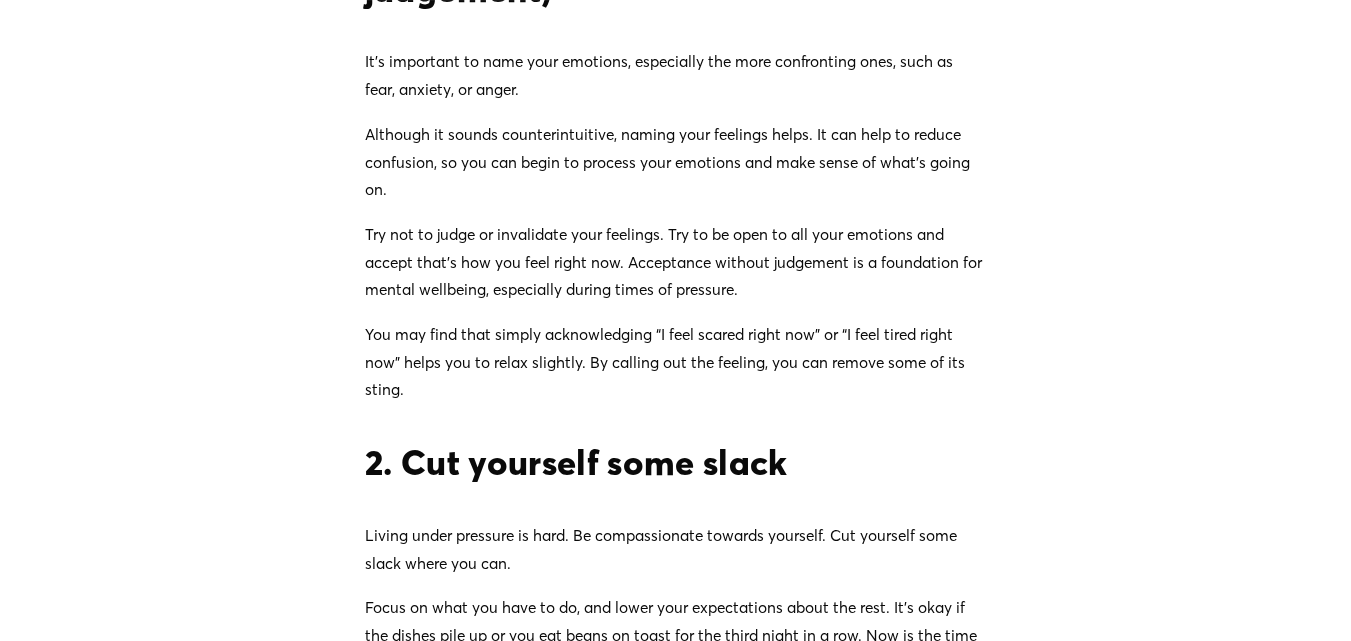 click on "Try not to judge or invalidate your feelings. Try to be open to all your emotions and accept that’s how you feel right now. Acceptance without judgement is a foundation for mental wellbeing, especially during times of pressure." at bounding box center (675, 262) 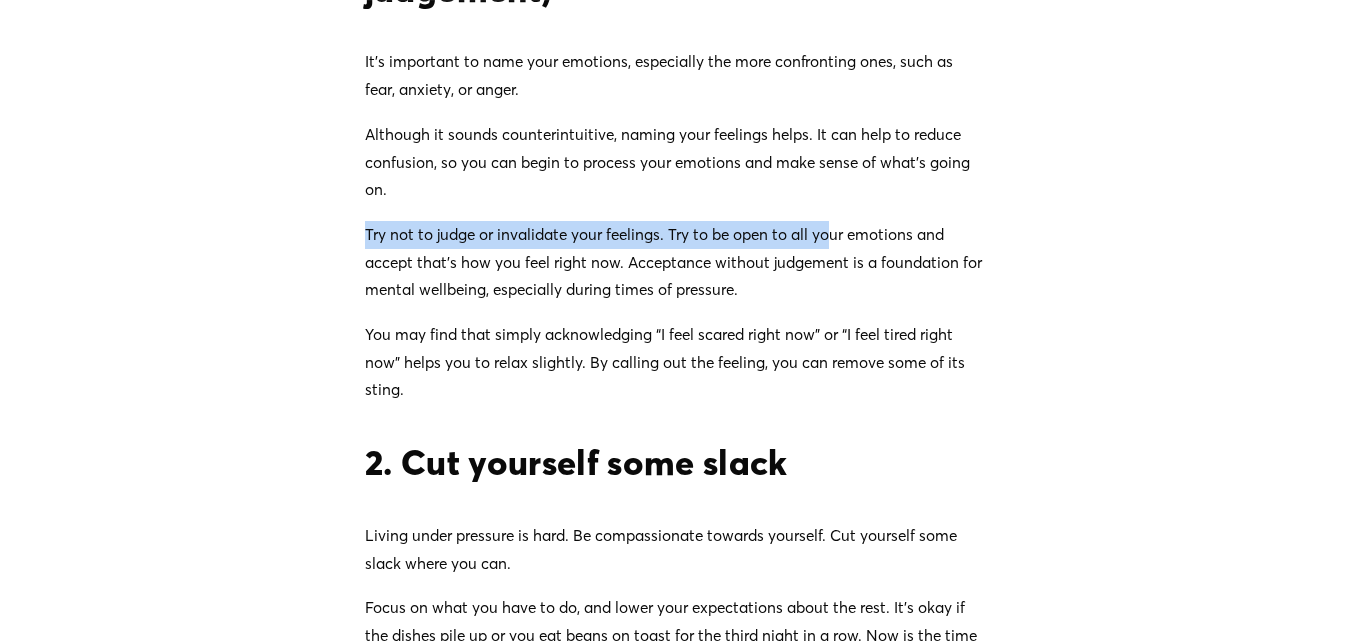 drag, startPoint x: 349, startPoint y: 306, endPoint x: 835, endPoint y: 316, distance: 486.10287 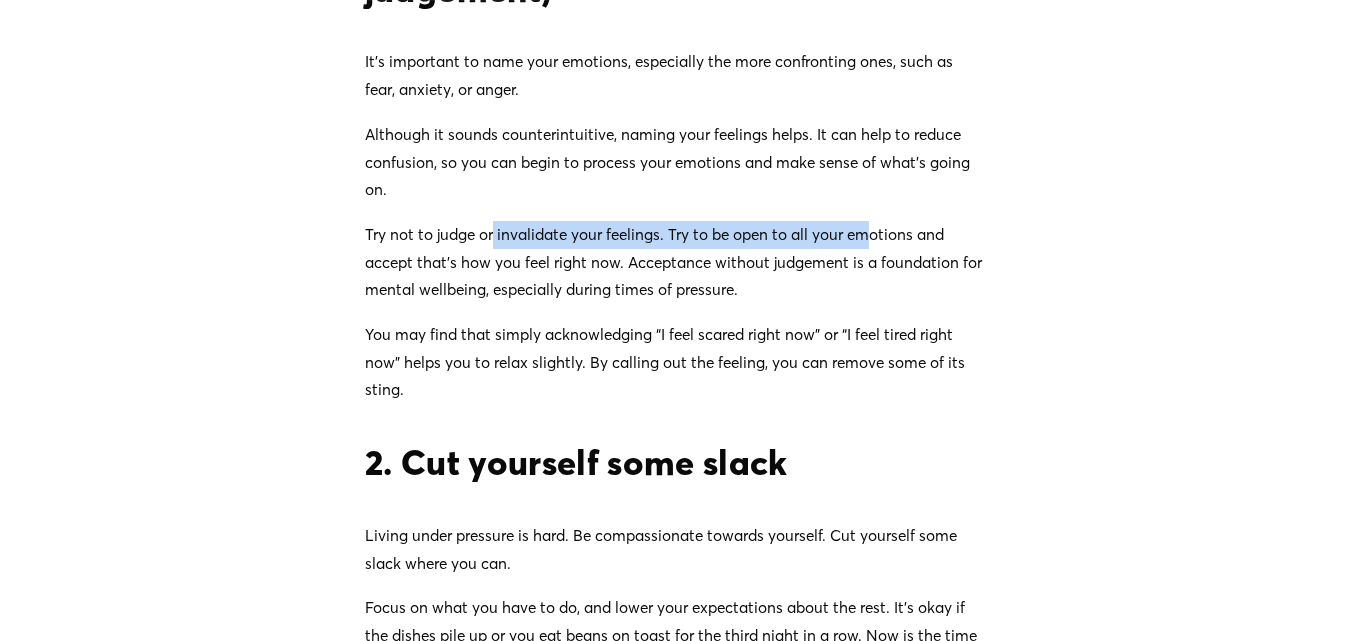 drag, startPoint x: 642, startPoint y: 340, endPoint x: 872, endPoint y: 319, distance: 230.95671 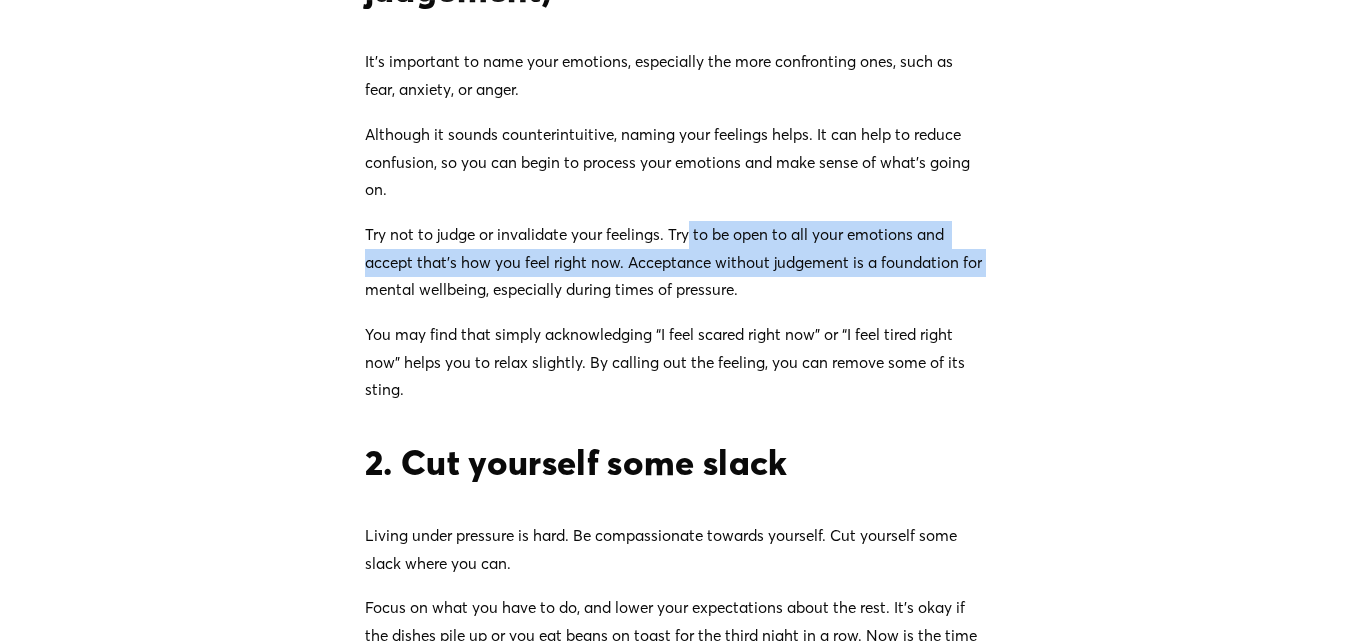 drag, startPoint x: 689, startPoint y: 300, endPoint x: 996, endPoint y: 348, distance: 310.7298 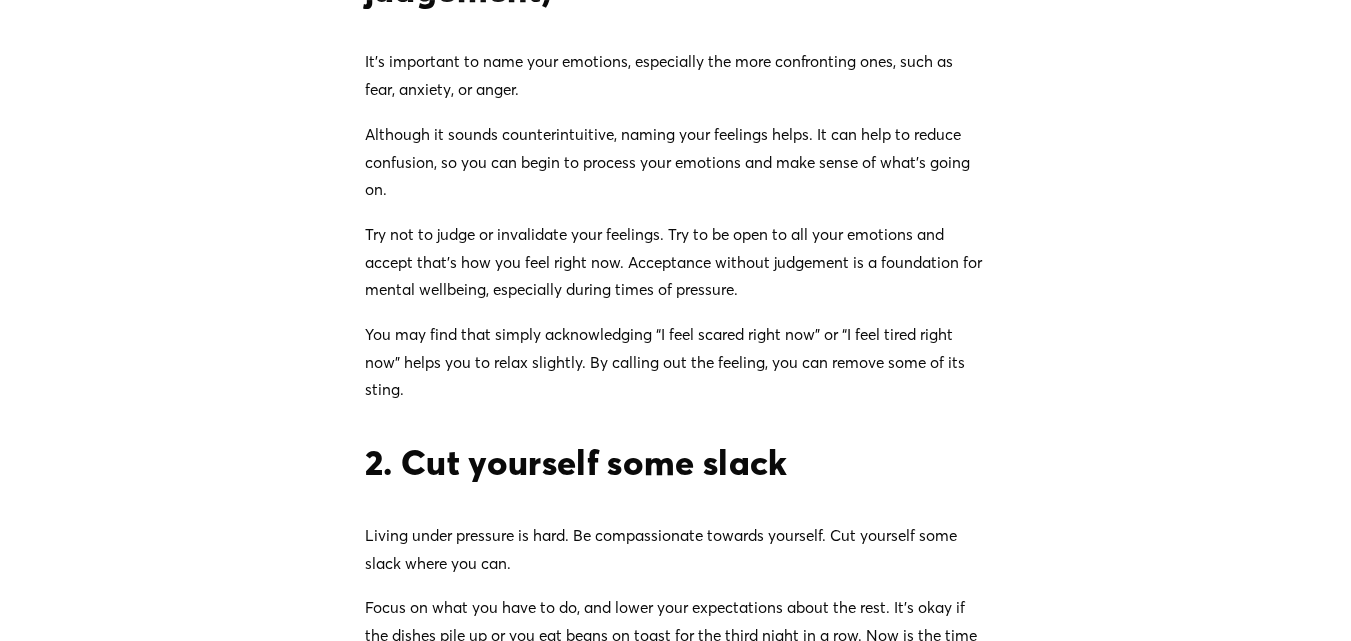 click on "Try not to judge or invalidate your feelings. Try to be open to all your emotions and accept that’s how you feel right now. Acceptance without judgement is a foundation for mental wellbeing, especially during times of pressure." at bounding box center [675, 262] 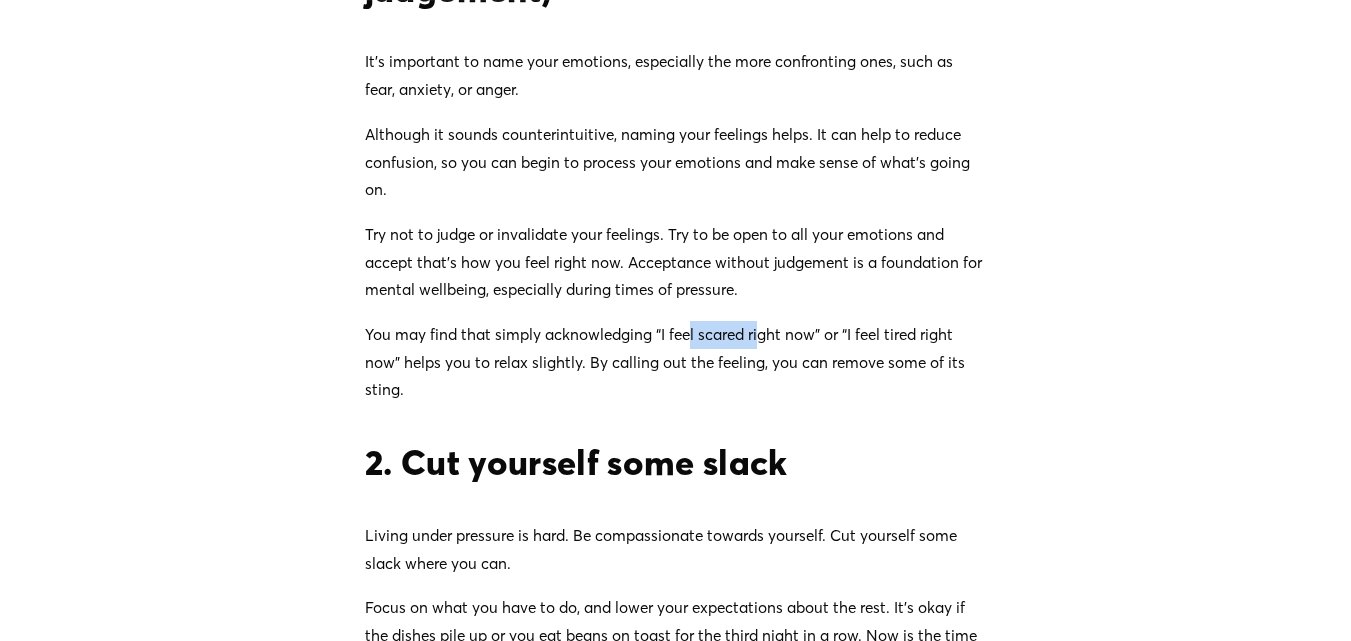 drag, startPoint x: 689, startPoint y: 397, endPoint x: 785, endPoint y: 430, distance: 101.51354 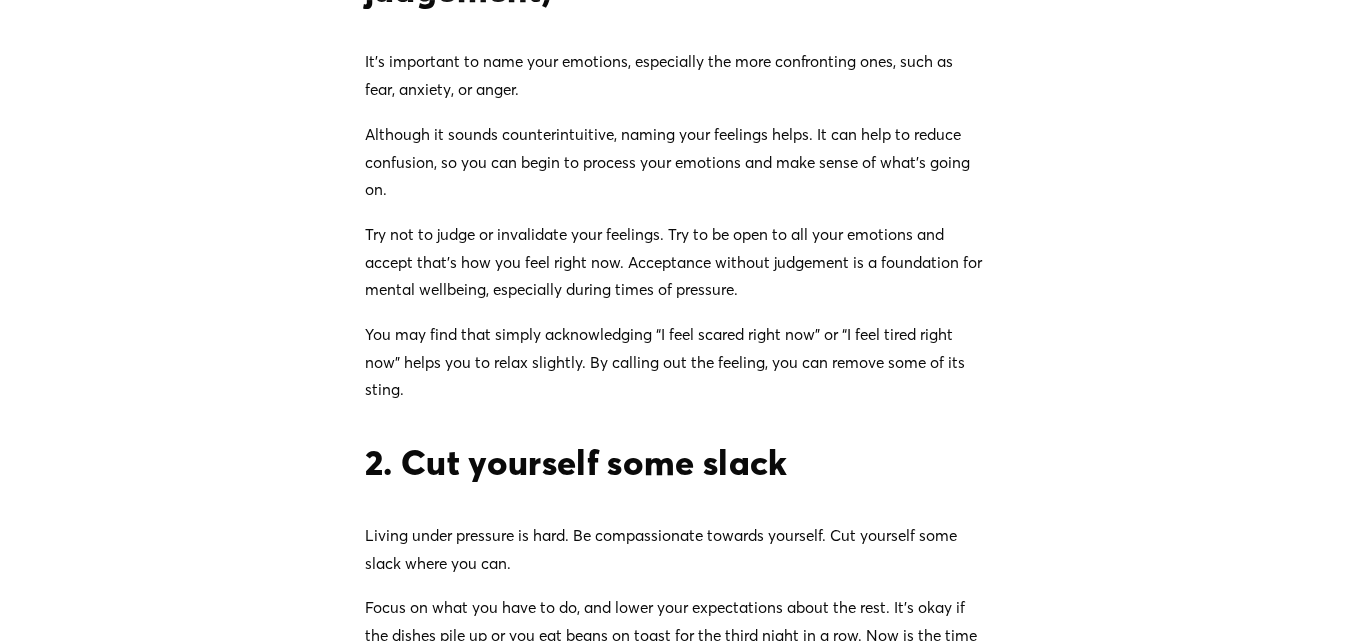 click on "You may find that simply acknowledging “I feel scared right now” or “I feel tired right now” helps you to relax slightly. By calling out the feeling, you can remove some of its sting." at bounding box center (675, 362) 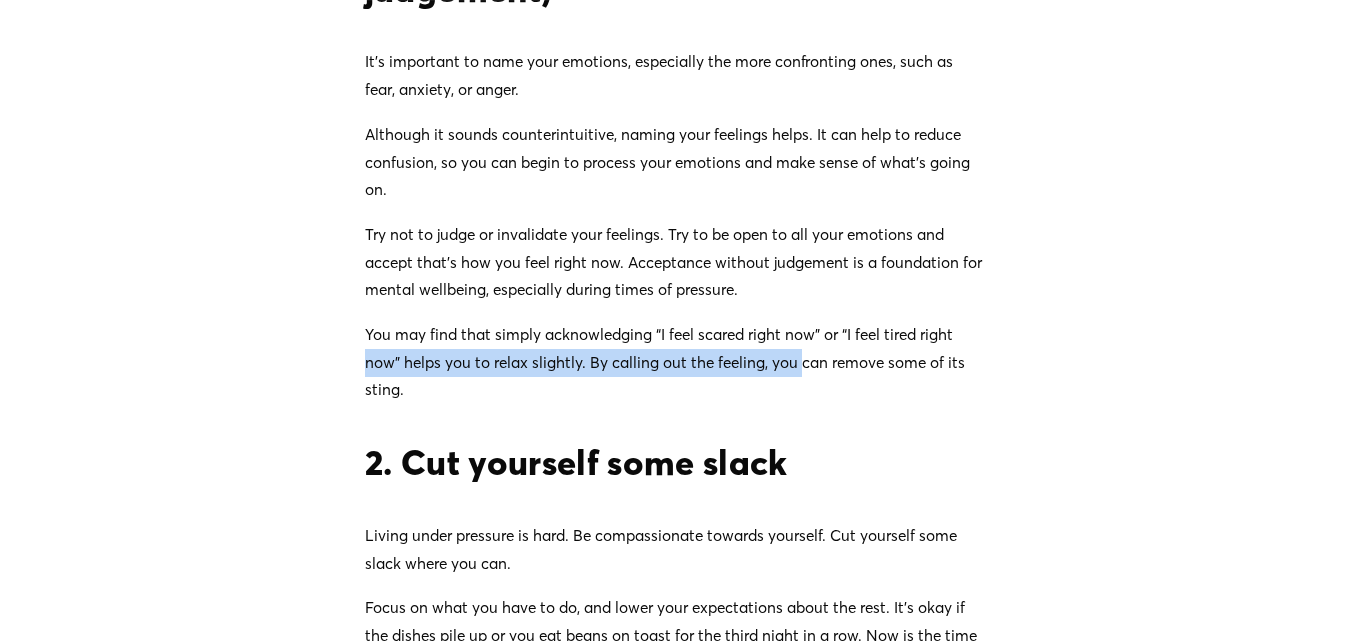 drag, startPoint x: 799, startPoint y: 430, endPoint x: 1031, endPoint y: 424, distance: 232.07758 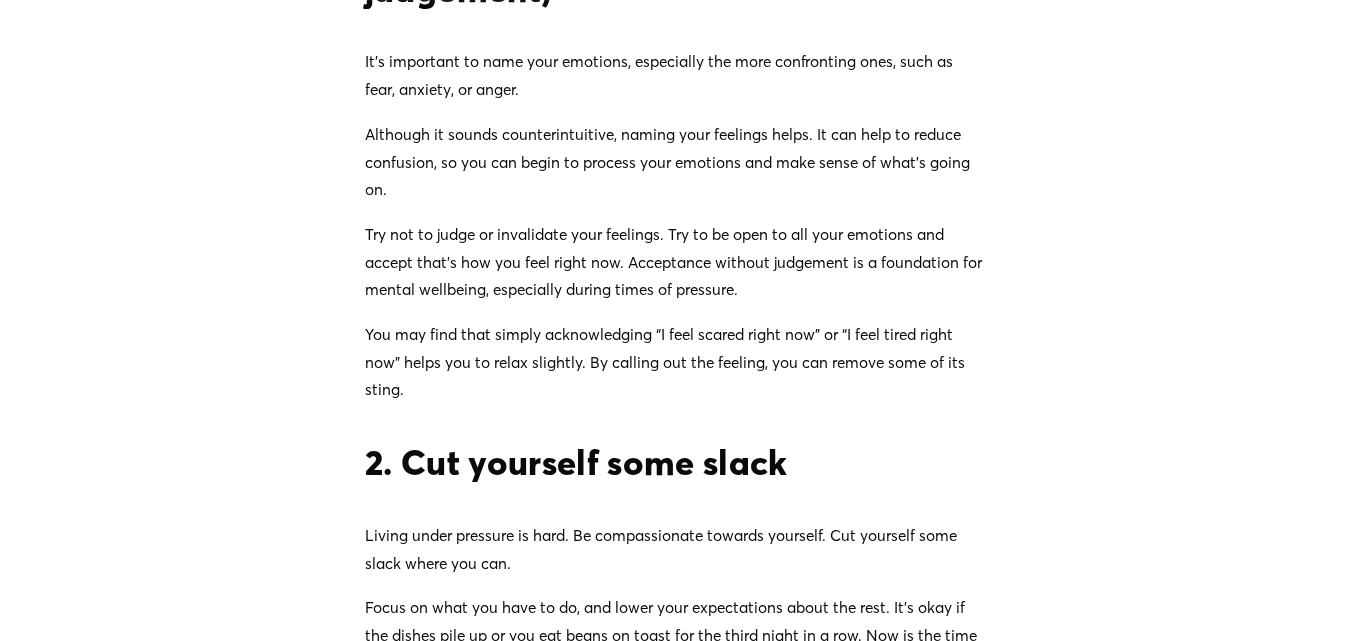 click on "You may find that simply acknowledging “I feel scared right now” or “I feel tired right now” helps you to relax slightly. By calling out the feeling, you can remove some of its sting." at bounding box center (675, 362) 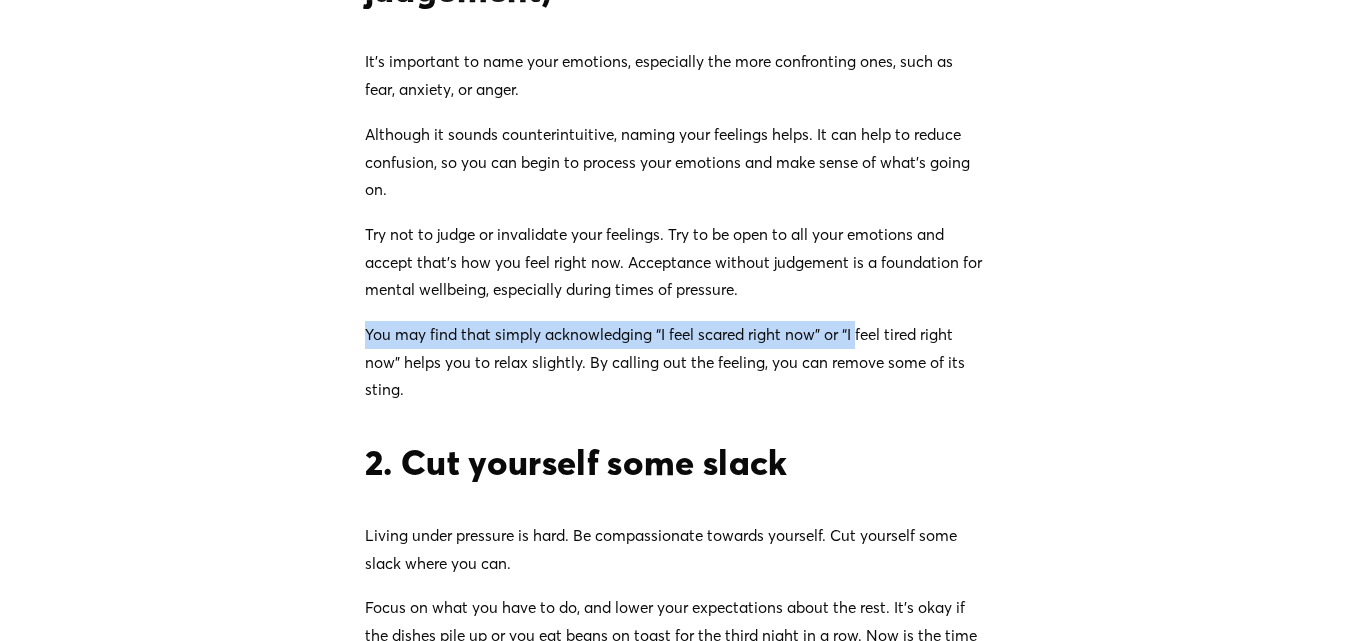 drag, startPoint x: 450, startPoint y: 429, endPoint x: 921, endPoint y: 396, distance: 472.15463 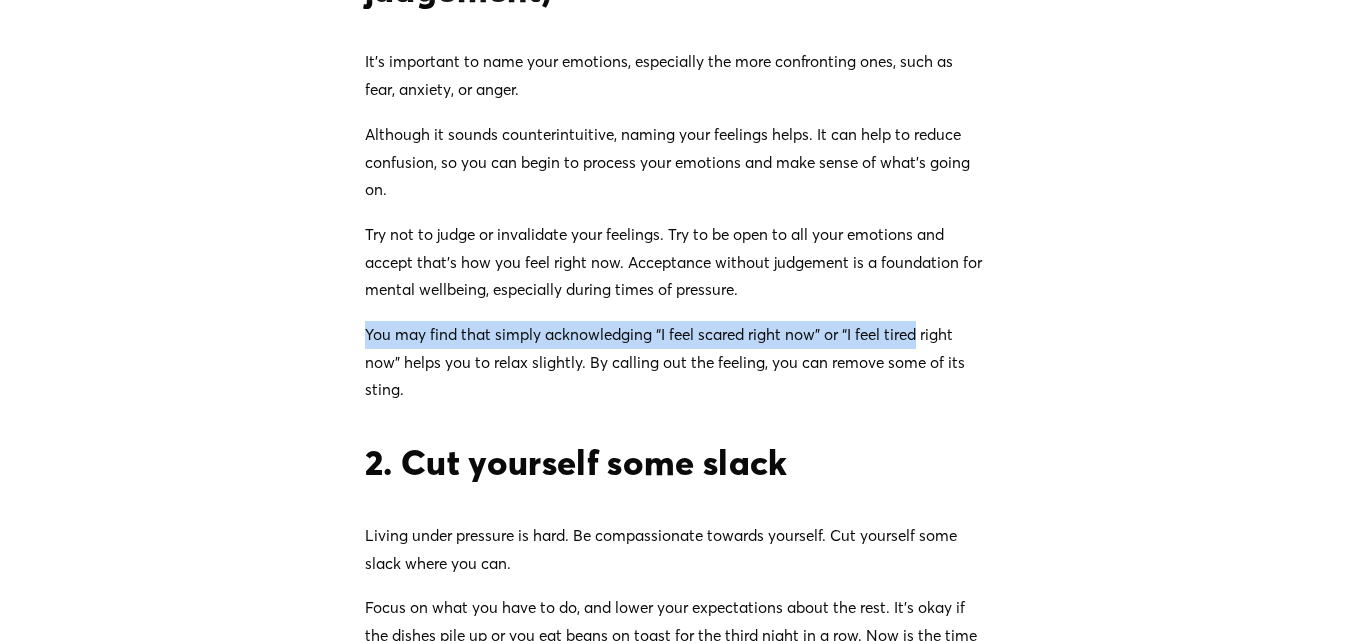 click on "Are you feeling extra pressure at work or home at the moment?  Perhaps you’re worried about job or financial security, stressed about your family, or working a demanding role on the frontlines.  (Check out this post on  self-care for frontline and essential workers during Covid-19 ).  If you feel under pressure, below are some strategies that might help. While these strategies won’t make the pressure go away, they might help you to cope a bit better until the pressure eases.  1. Acknowledge your feelings (without judgement) It’s important to name your emotions, especially the more confronting ones, such as fear, anxiety, or anger.  Although it sounds counterintuitive, naming your feelings helps. It can help to reduce confusion, so you can begin to process your emotions and make sense of what’s going on. You may find that simply acknowledging “I feel scared right now” or “I feel tired right now” helps you to relax slightly. By calling out the feeling, you can remove some of its sting." at bounding box center [675, 443] 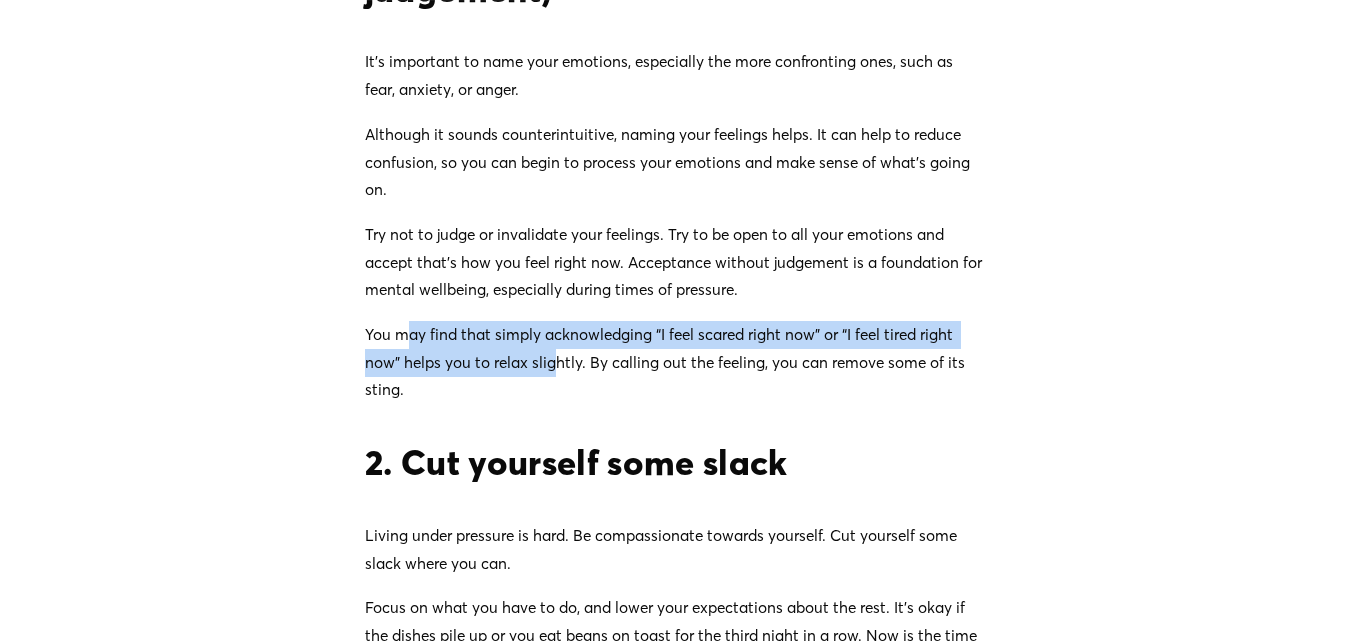 drag, startPoint x: 402, startPoint y: 426, endPoint x: 561, endPoint y: 441, distance: 159.70598 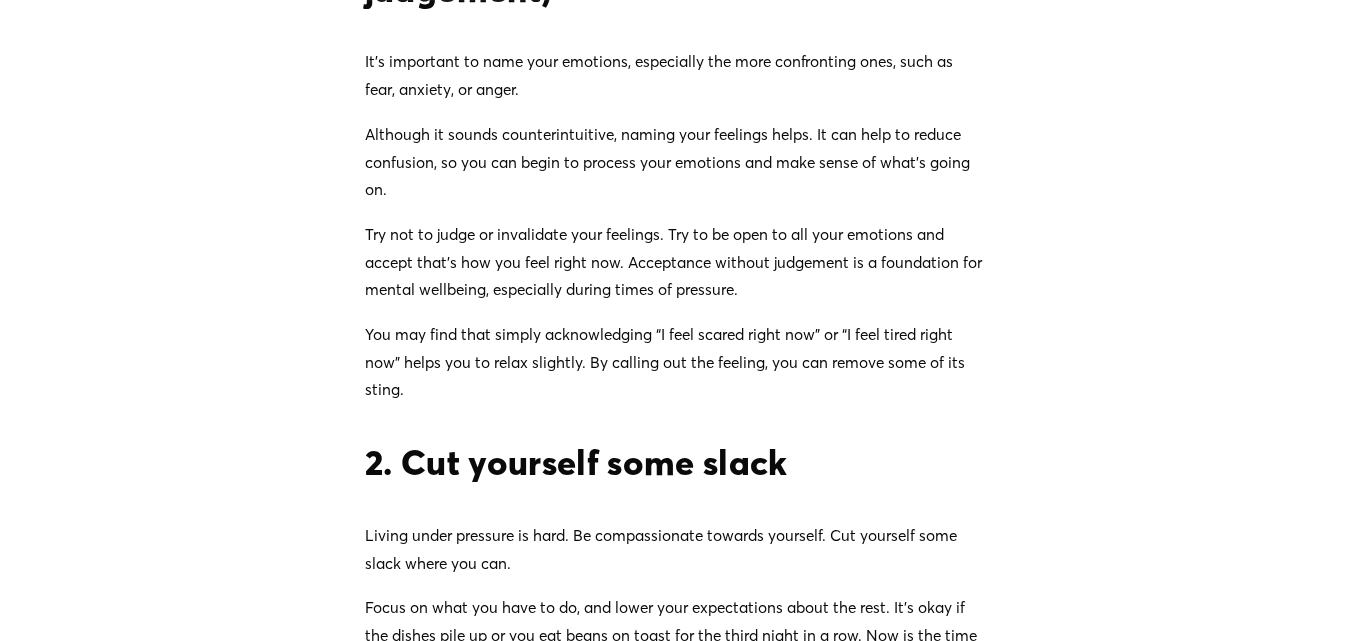 click on "You may find that simply acknowledging “I feel scared right now” or “I feel tired right now” helps you to relax slightly. By calling out the feeling, you can remove some of its sting." at bounding box center (675, 362) 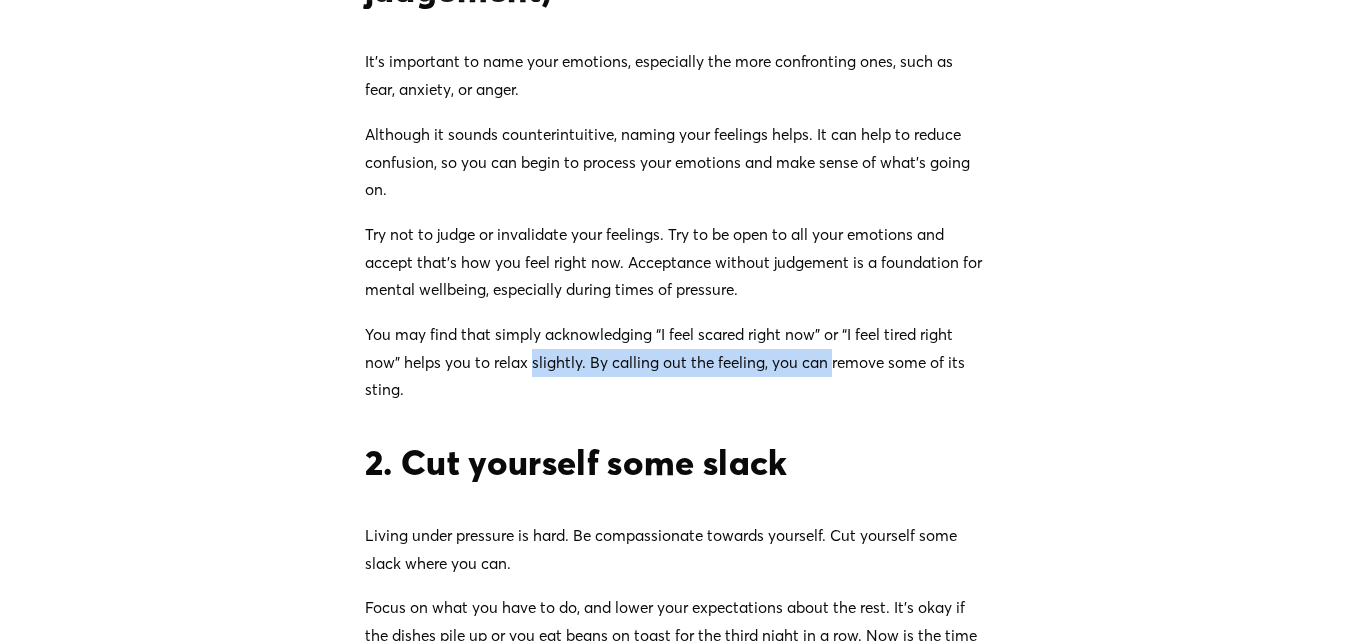 drag, startPoint x: 561, startPoint y: 441, endPoint x: 824, endPoint y: 447, distance: 263.06842 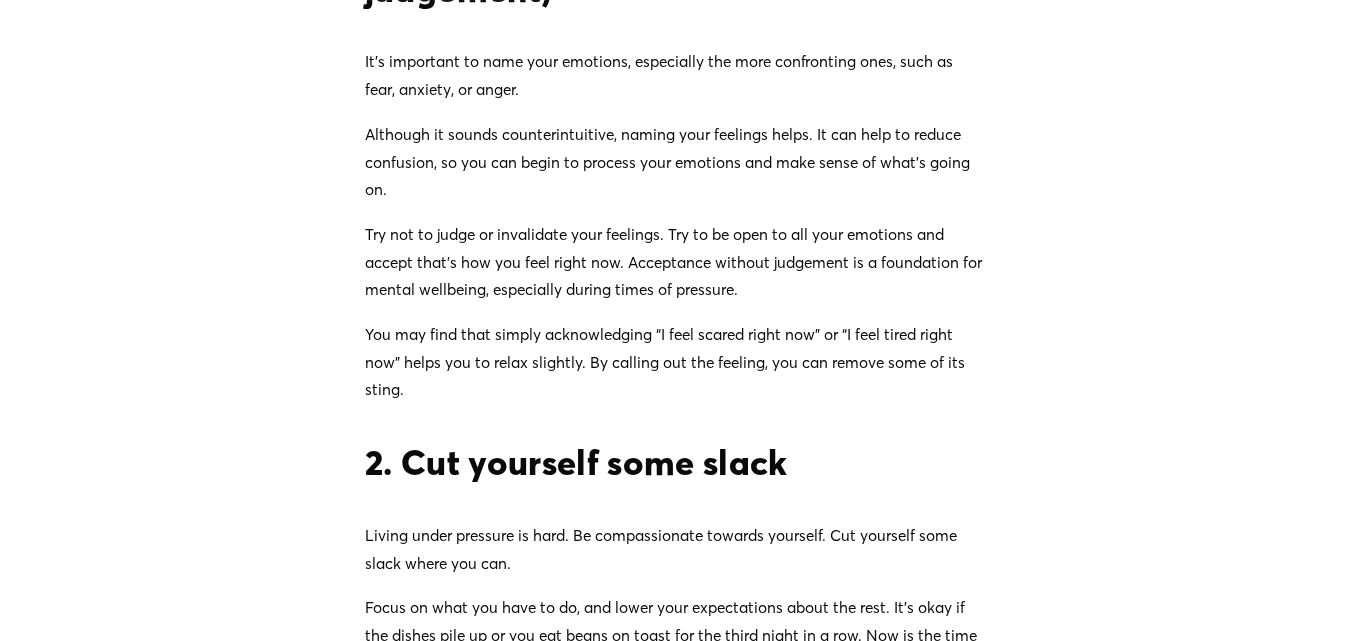 drag, startPoint x: 615, startPoint y: 459, endPoint x: 876, endPoint y: 477, distance: 261.61996 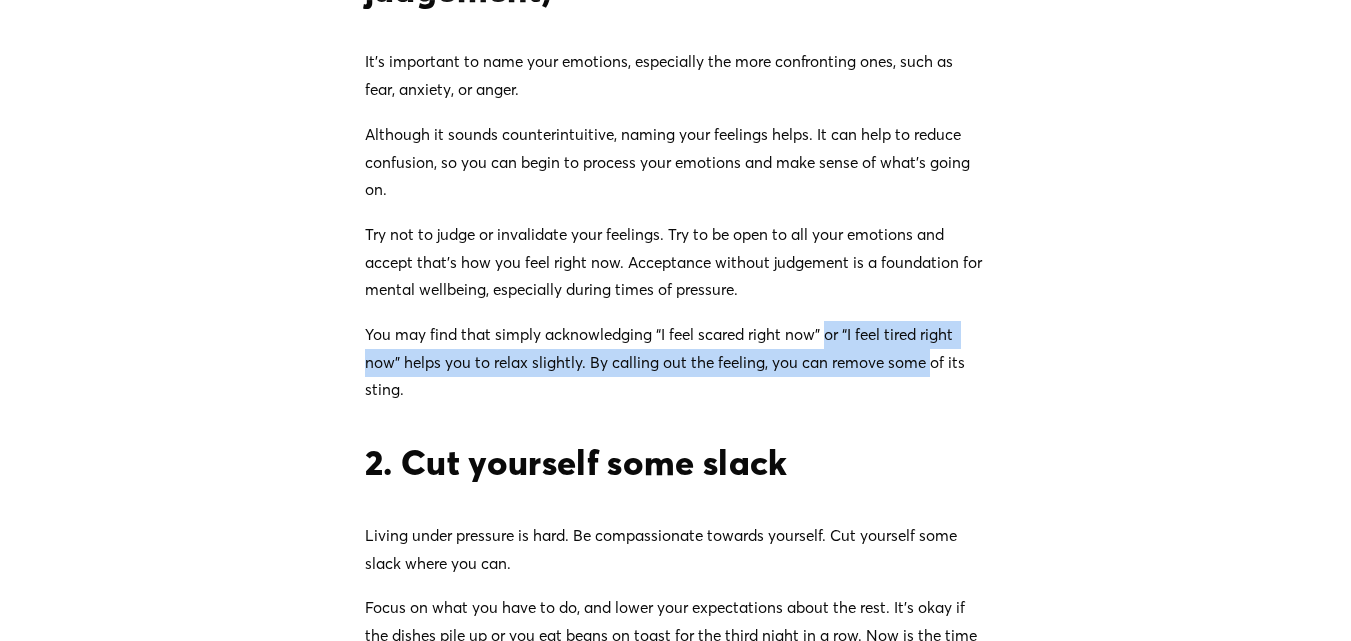 drag, startPoint x: 827, startPoint y: 420, endPoint x: 936, endPoint y: 446, distance: 112.05802 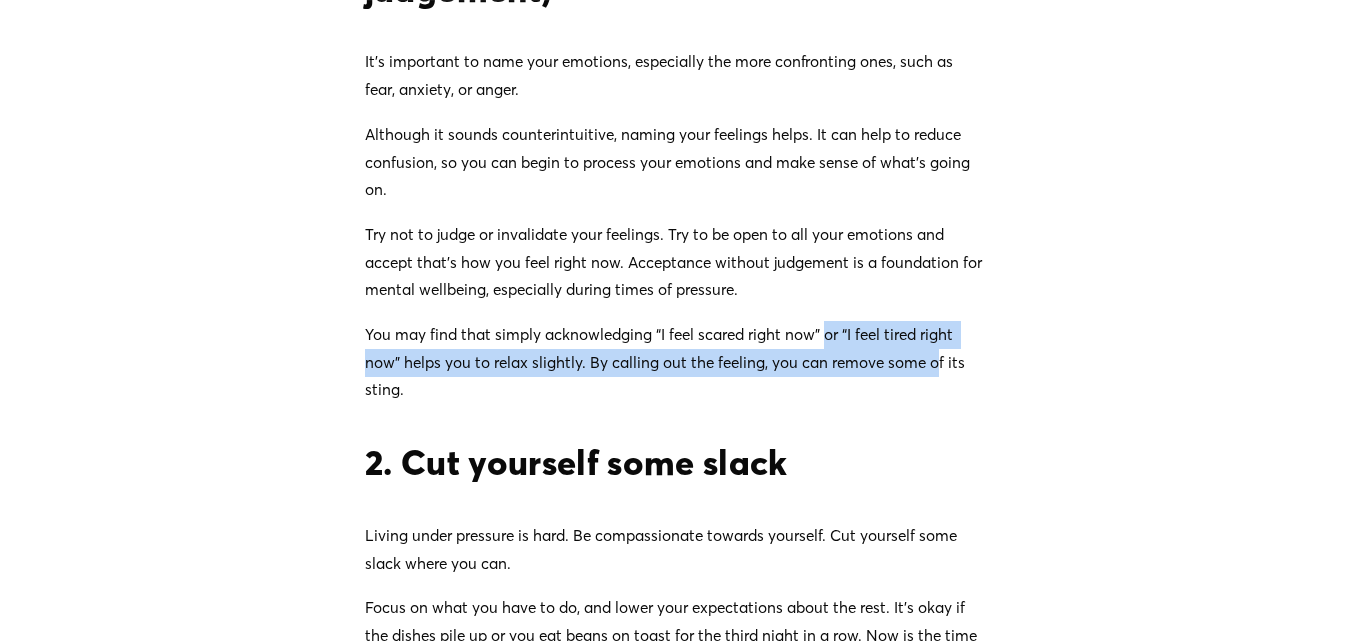 click on "You may find that simply acknowledging “I feel scared right now” or “I feel tired right now” helps you to relax slightly. By calling out the feeling, you can remove some of its sting." at bounding box center (675, 362) 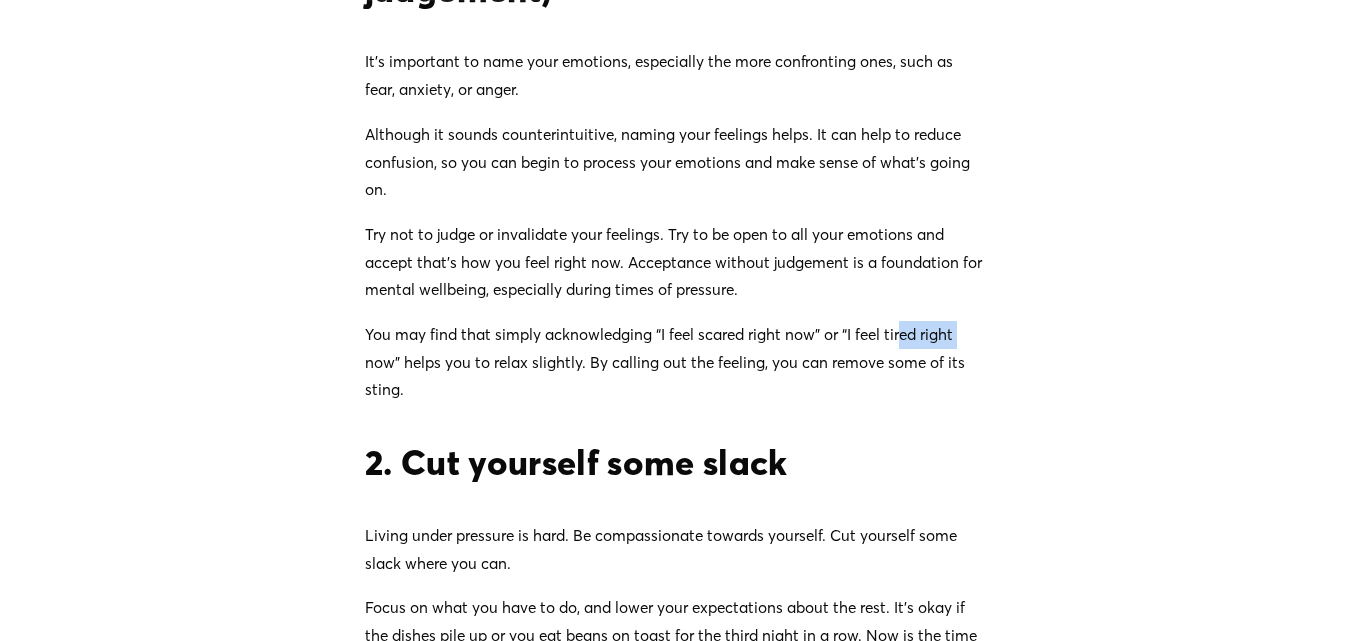 drag, startPoint x: 904, startPoint y: 415, endPoint x: 970, endPoint y: 408, distance: 66.37017 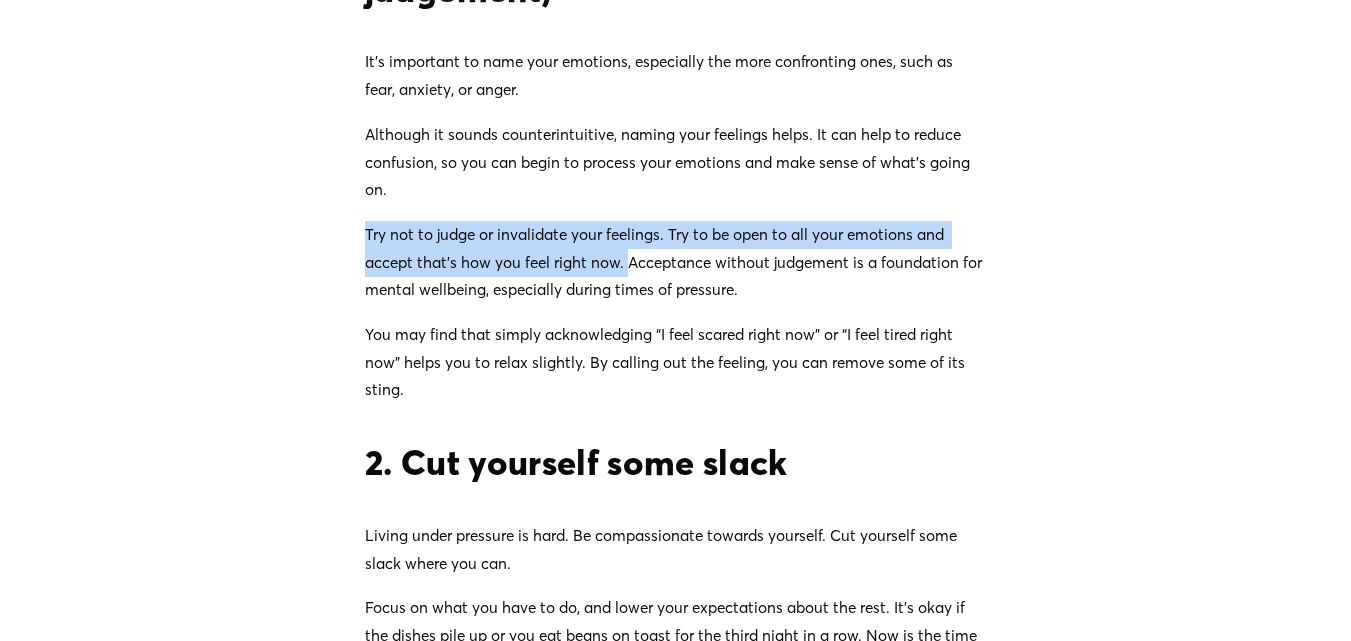 drag, startPoint x: 364, startPoint y: 313, endPoint x: 630, endPoint y: 343, distance: 267.68637 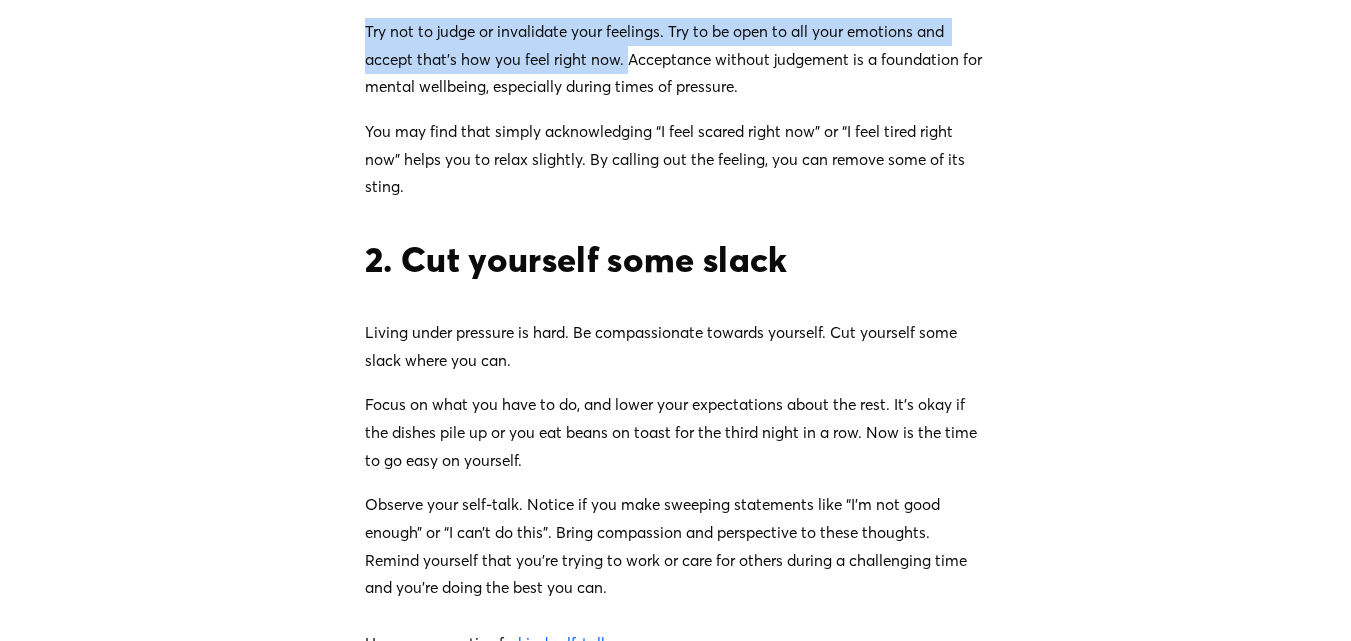 scroll, scrollTop: 1560, scrollLeft: 0, axis: vertical 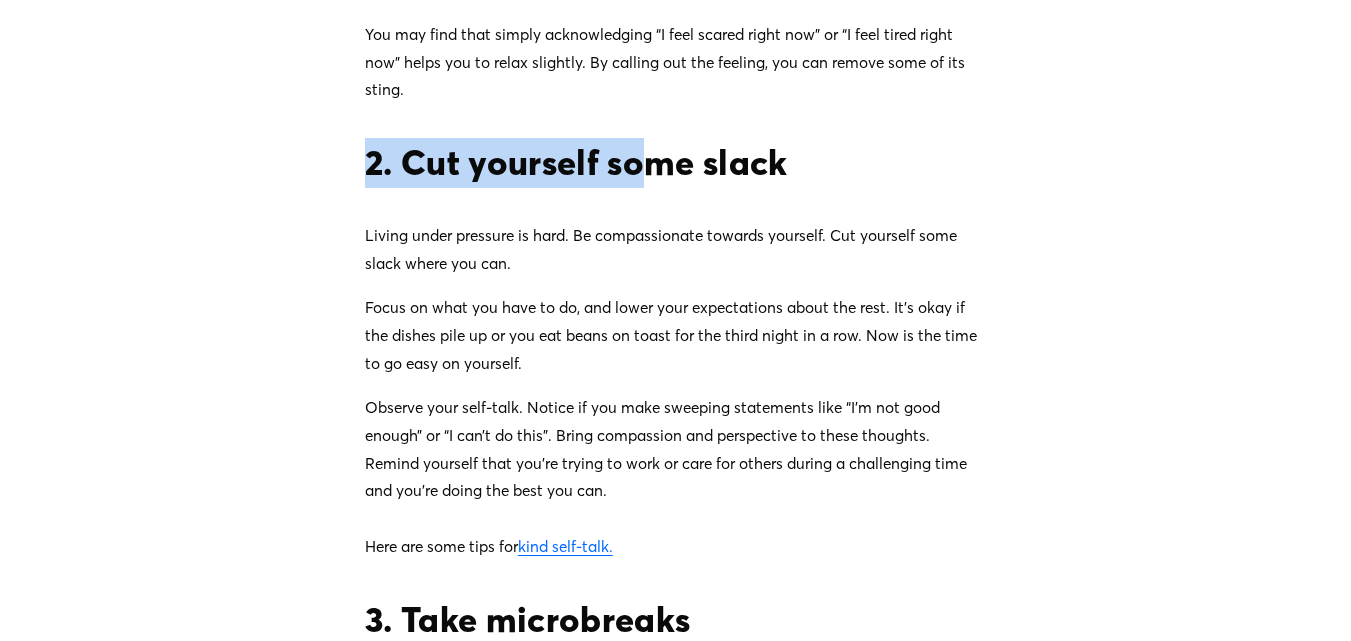 drag, startPoint x: 353, startPoint y: 265, endPoint x: 667, endPoint y: 265, distance: 314 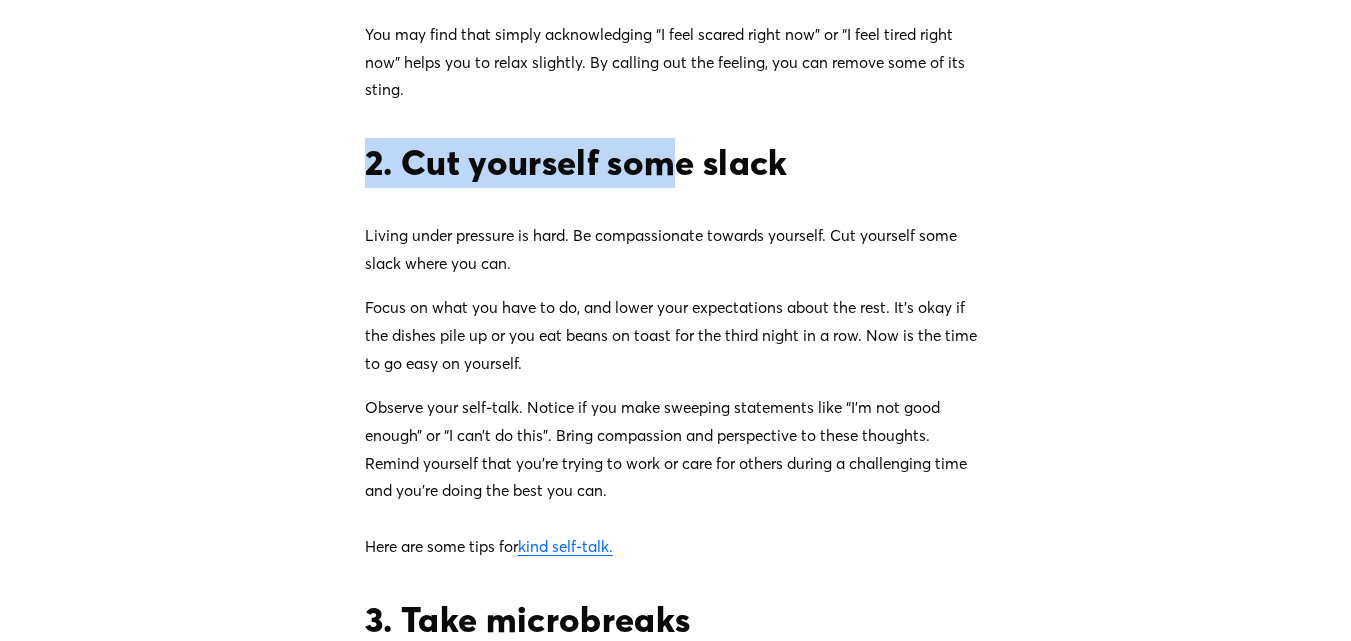 click on "2. Cut yourself some slack" at bounding box center [675, 163] 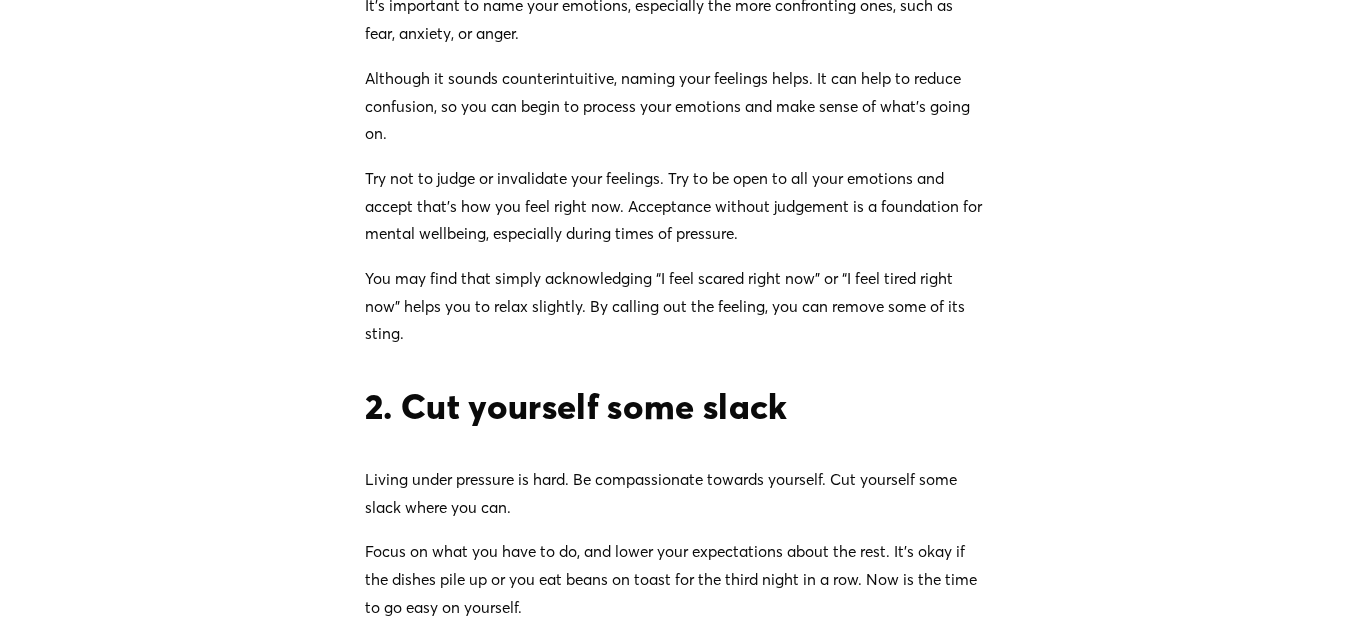 scroll, scrollTop: 1160, scrollLeft: 0, axis: vertical 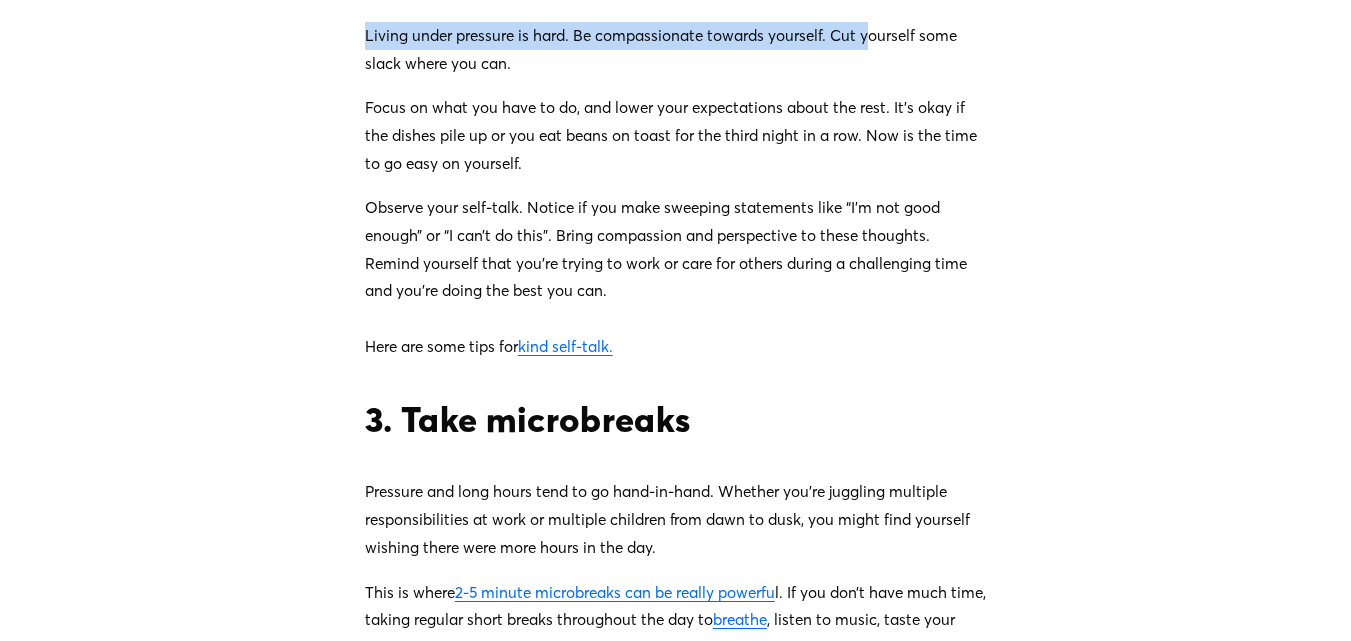 drag, startPoint x: 351, startPoint y: 109, endPoint x: 868, endPoint y: 109, distance: 517 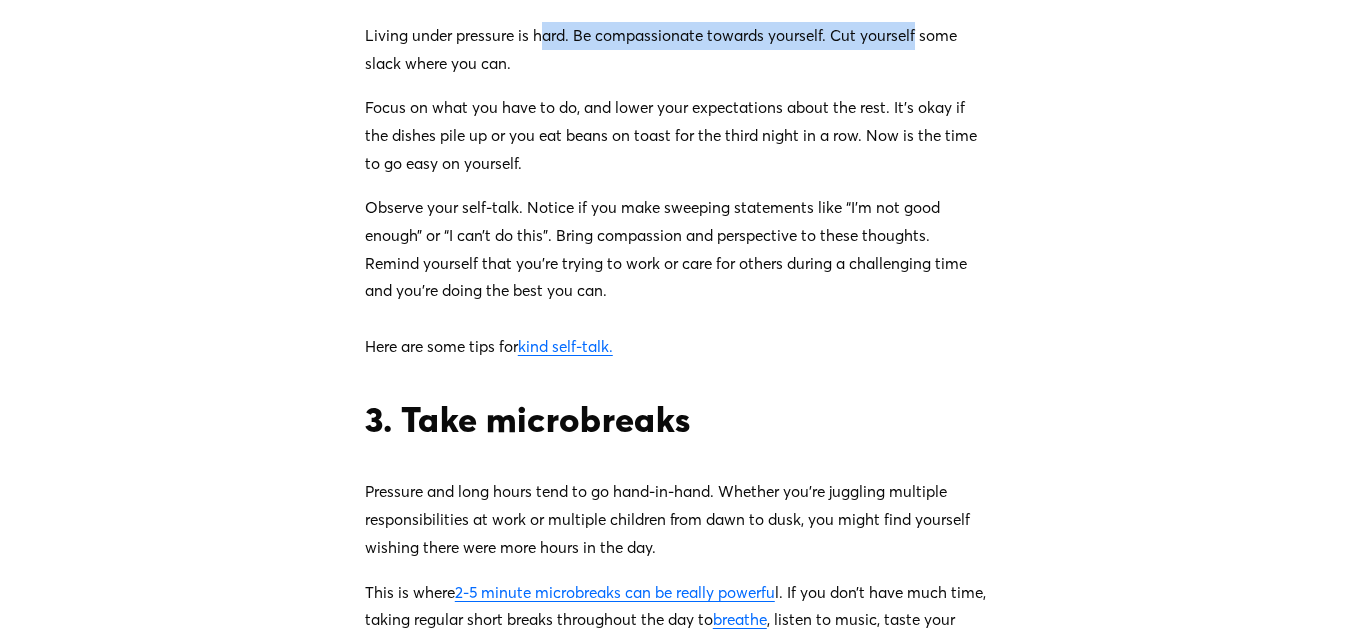 drag, startPoint x: 545, startPoint y: 106, endPoint x: 915, endPoint y: 106, distance: 370 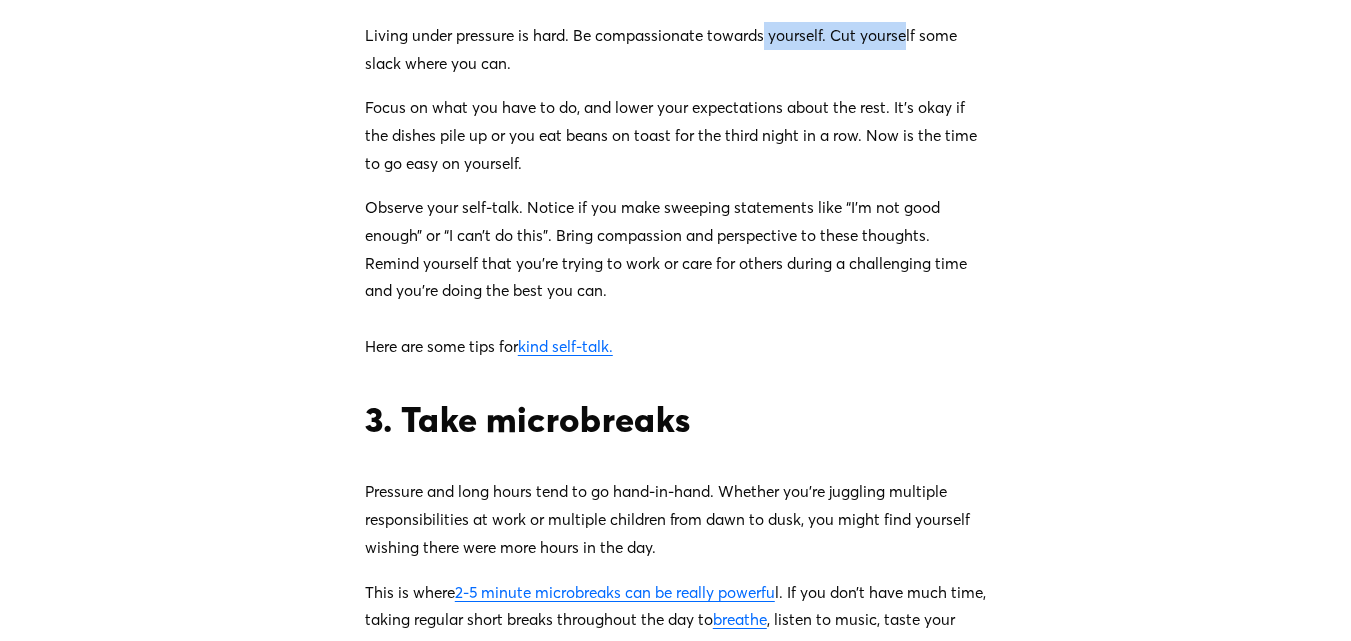 drag, startPoint x: 765, startPoint y: 113, endPoint x: 1039, endPoint y: 106, distance: 274.08942 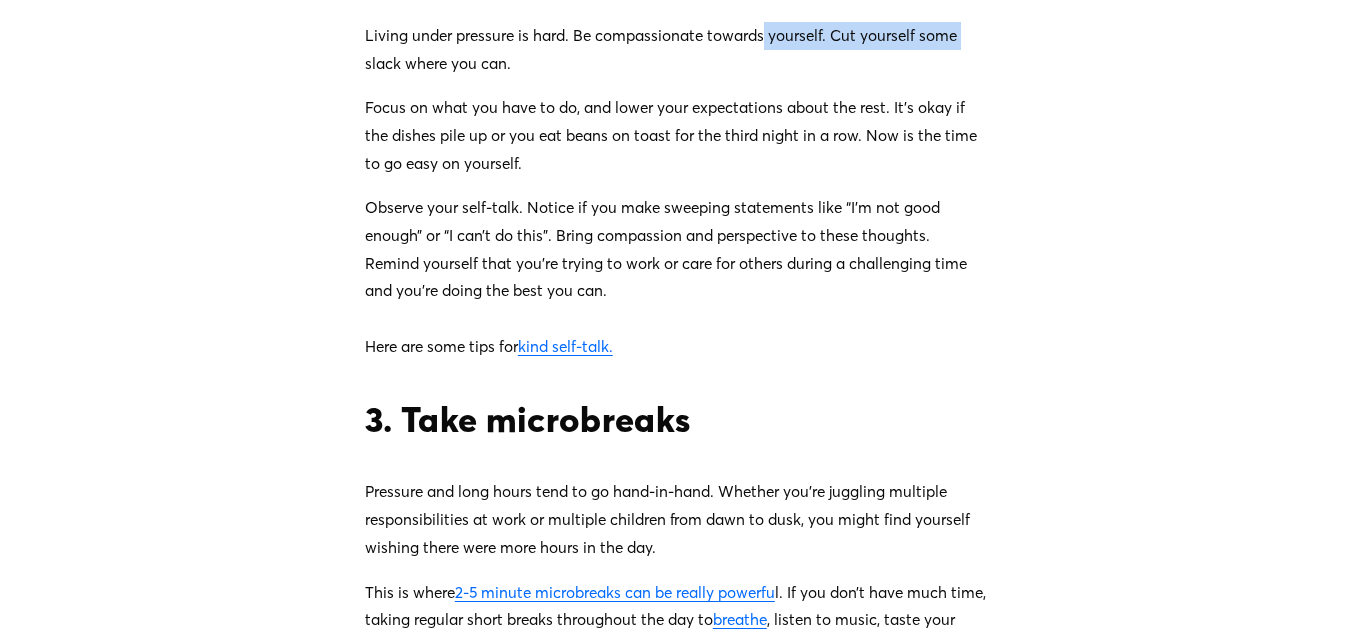click on "Living under pressure is hard. Be compassionate towards yourself. Cut yourself some slack where you can." at bounding box center [675, 49] 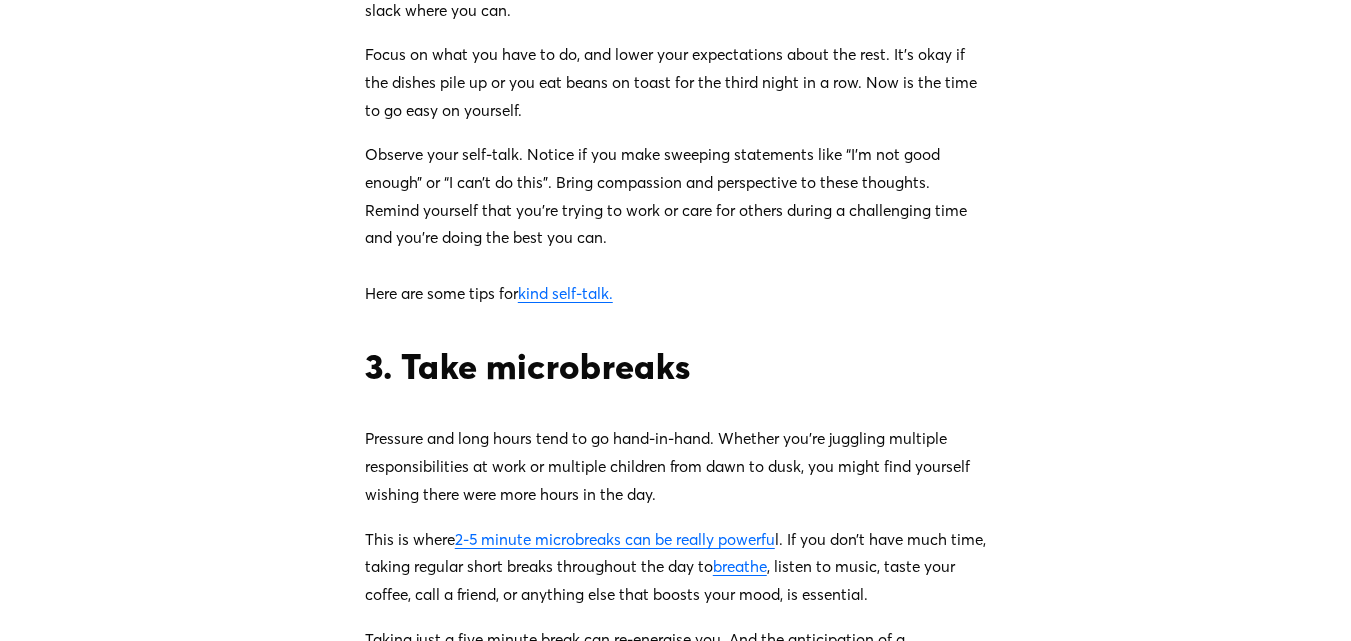 scroll, scrollTop: 1860, scrollLeft: 0, axis: vertical 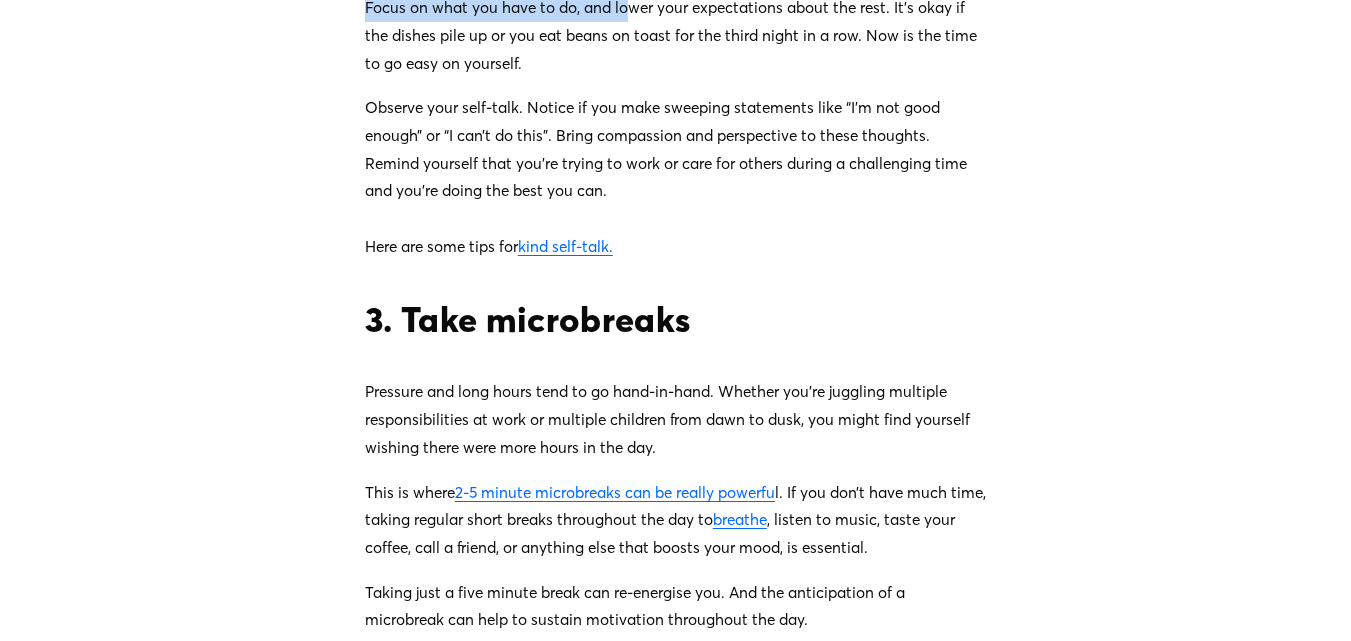 drag, startPoint x: 369, startPoint y: 93, endPoint x: 625, endPoint y: 90, distance: 256.01758 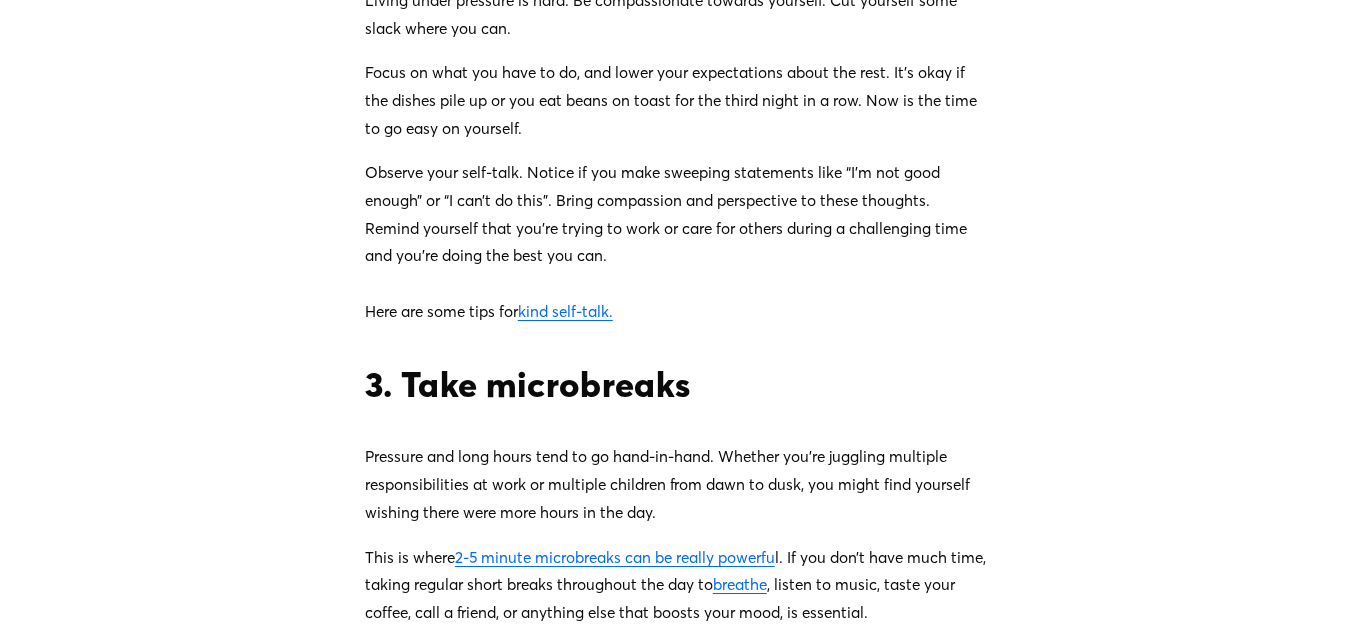 scroll, scrollTop: 1760, scrollLeft: 0, axis: vertical 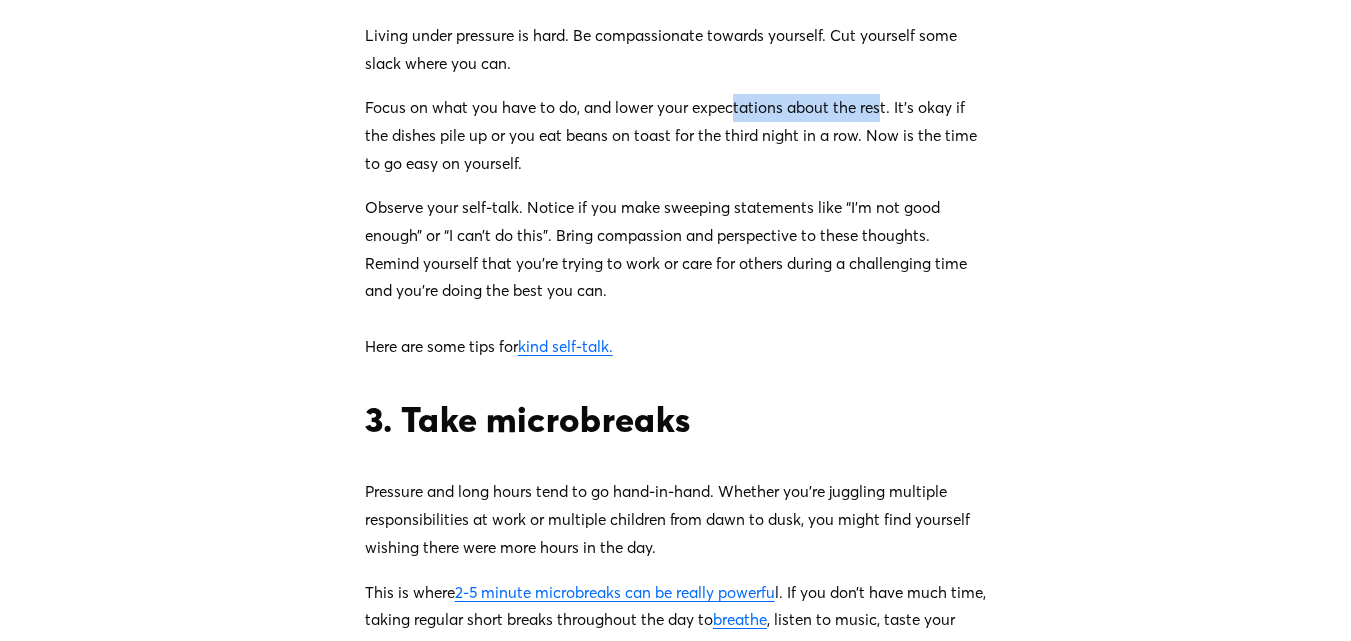 drag, startPoint x: 795, startPoint y: 188, endPoint x: 880, endPoint y: 191, distance: 85.052925 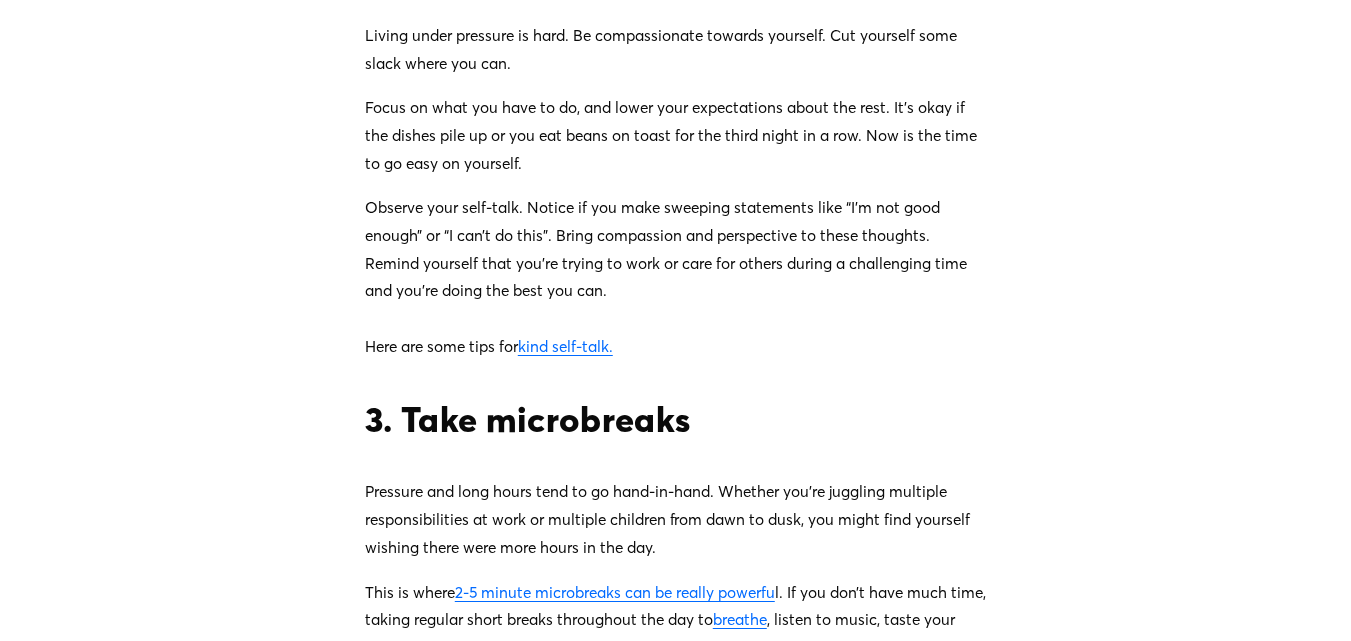 click on "Focus on what you have to do, and lower your expectations about the rest. It’s okay if the dishes pile up or you eat beans on toast for the third night in a row. Now is the time to go easy on yourself." at bounding box center [675, 135] 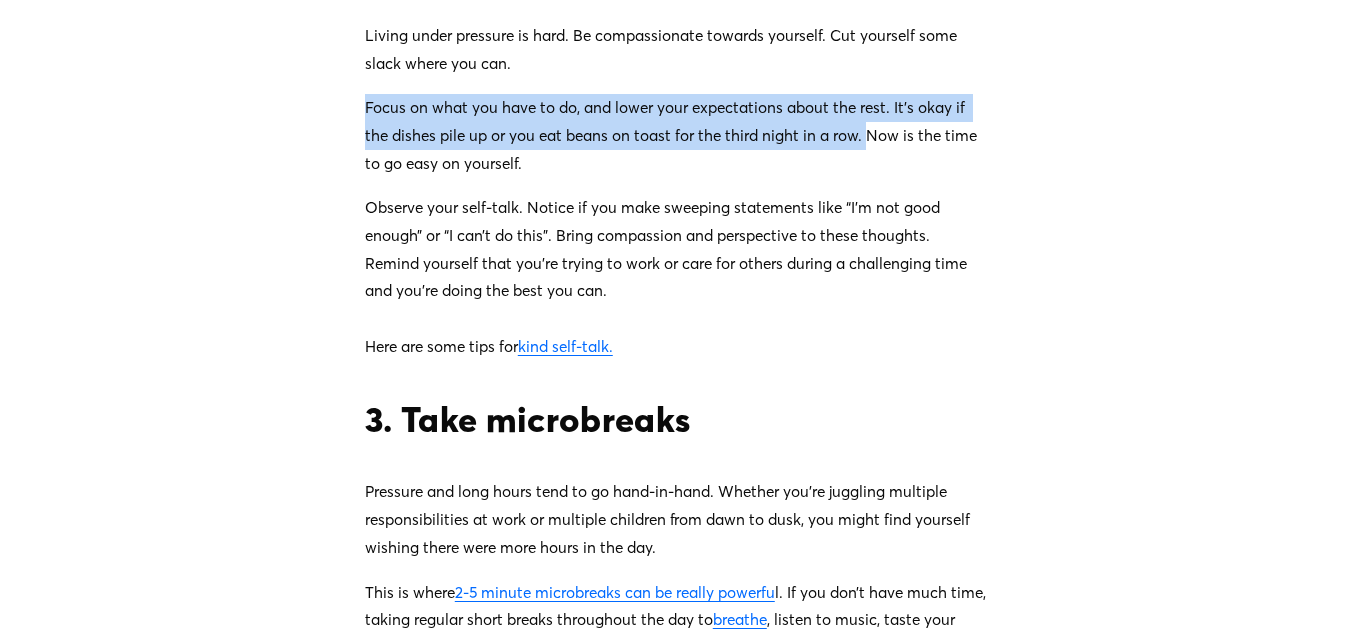 drag, startPoint x: 365, startPoint y: 182, endPoint x: 870, endPoint y: 219, distance: 506.35364 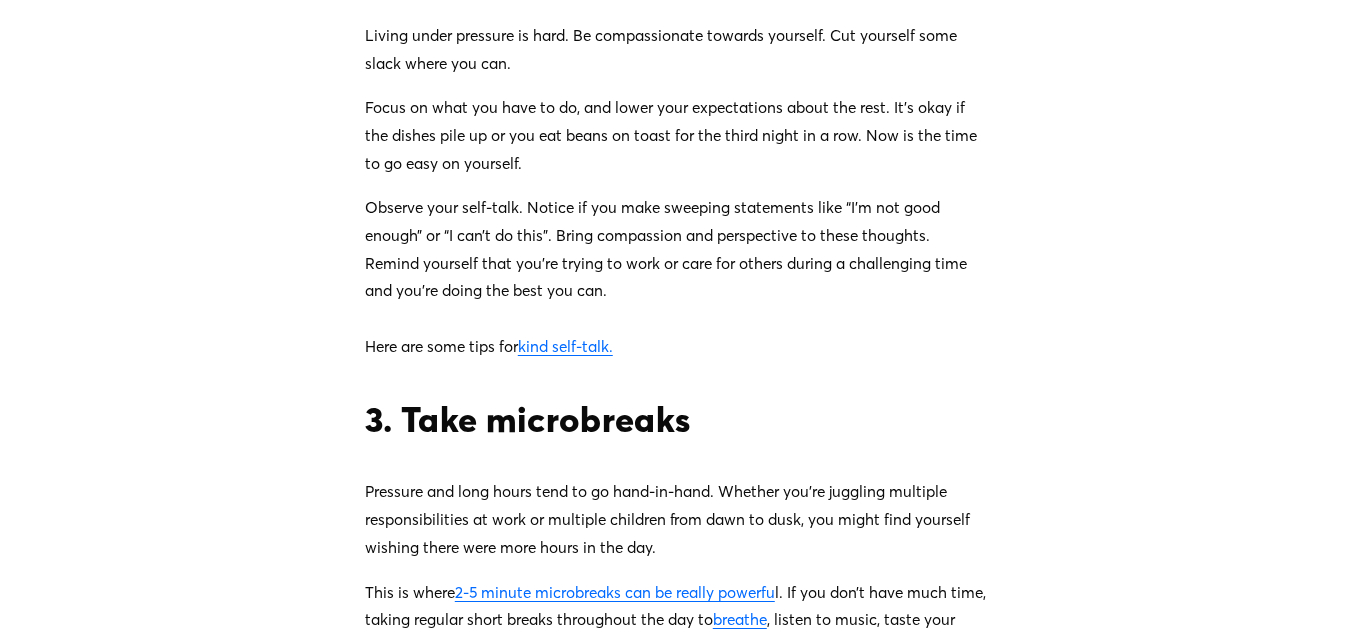 click on "Observe your self-talk. Notice if you make sweeping statements like “I’m not good enough” or “I can’t do this”. Bring compassion and perspective to these thoughts. Remind yourself that you’re trying to work or care for others during a challenging time and you’re doing the best you can.   Here are some tips for  kind self-talk." at bounding box center (675, 277) 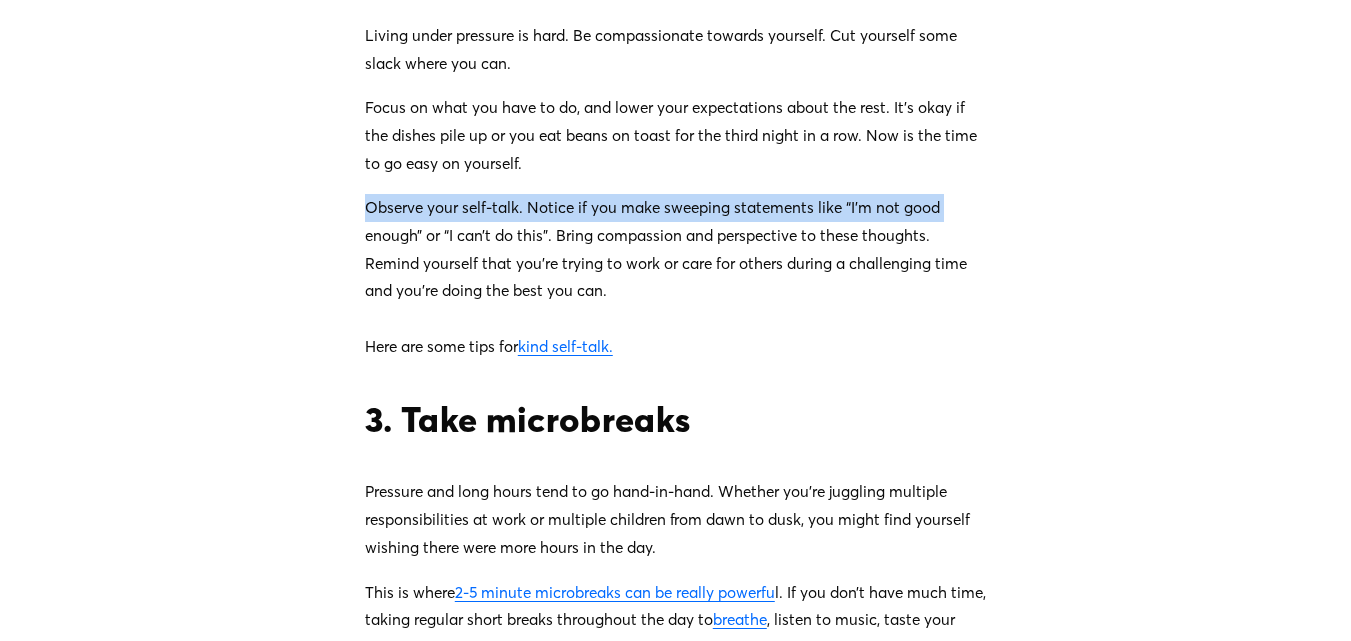 drag, startPoint x: 362, startPoint y: 278, endPoint x: 945, endPoint y: 299, distance: 583.3781 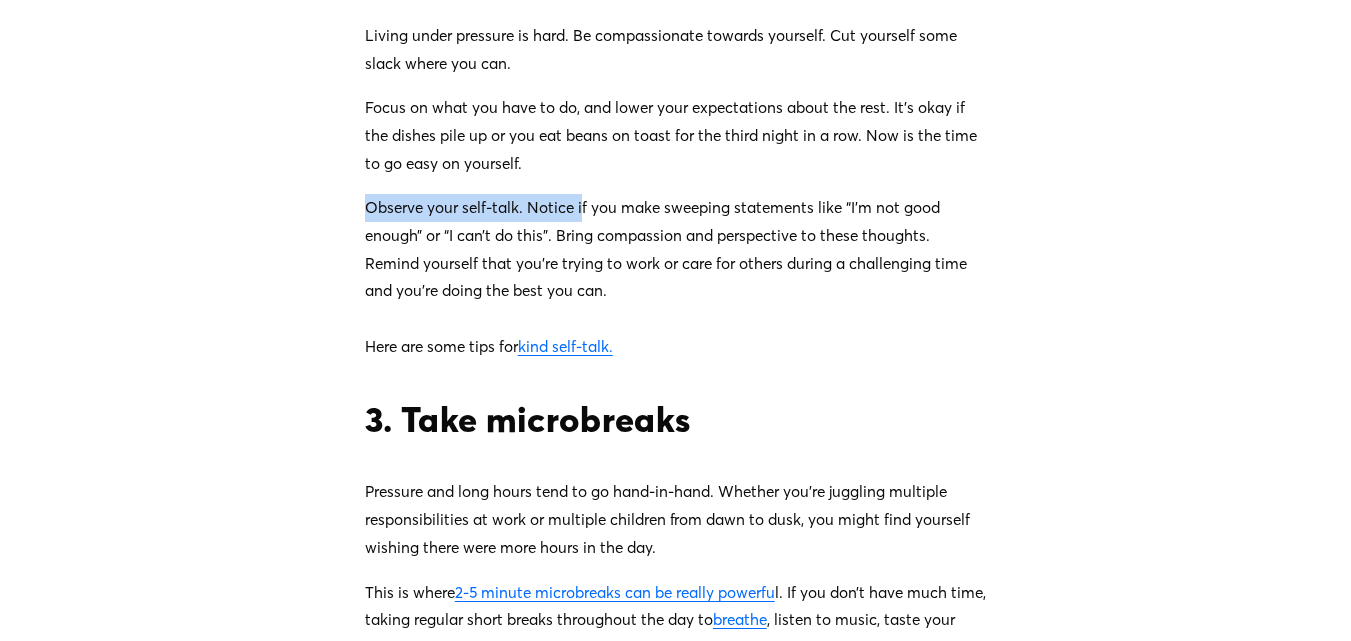 drag, startPoint x: 343, startPoint y: 288, endPoint x: 581, endPoint y: 300, distance: 238.30232 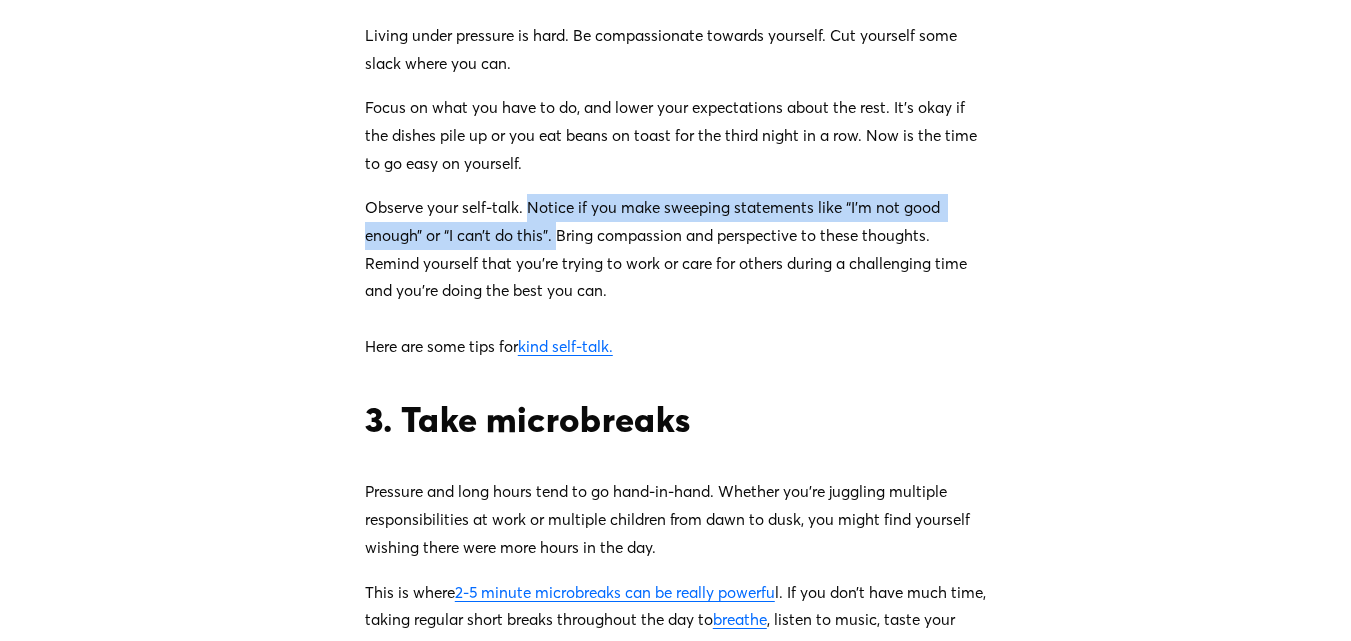 drag, startPoint x: 528, startPoint y: 297, endPoint x: 559, endPoint y: 323, distance: 40.459858 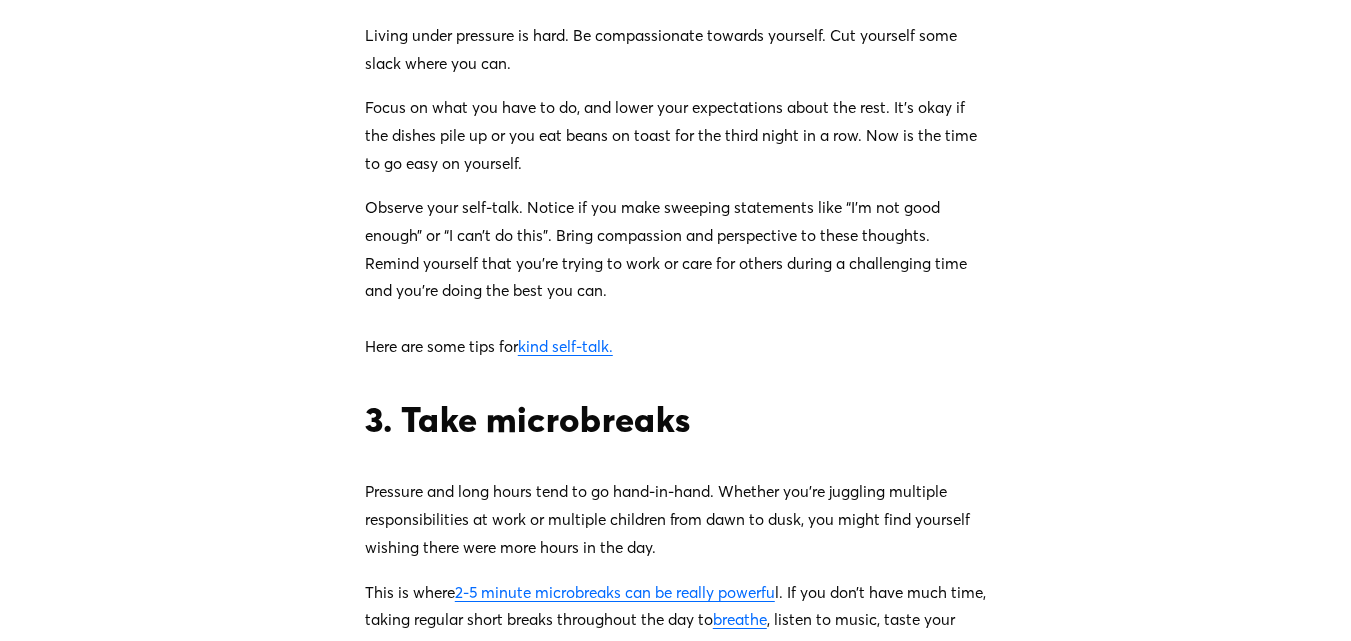 drag, startPoint x: 515, startPoint y: 296, endPoint x: 265, endPoint y: 359, distance: 257.81583 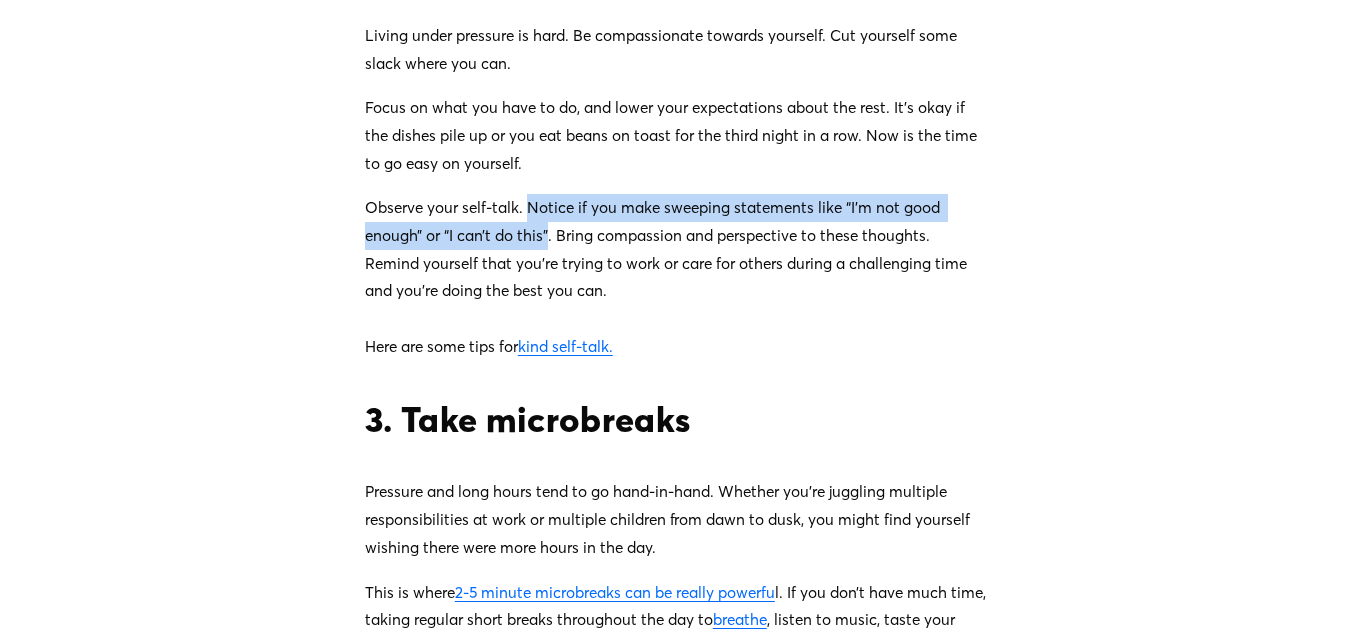 drag, startPoint x: 526, startPoint y: 291, endPoint x: 551, endPoint y: 320, distance: 38.28838 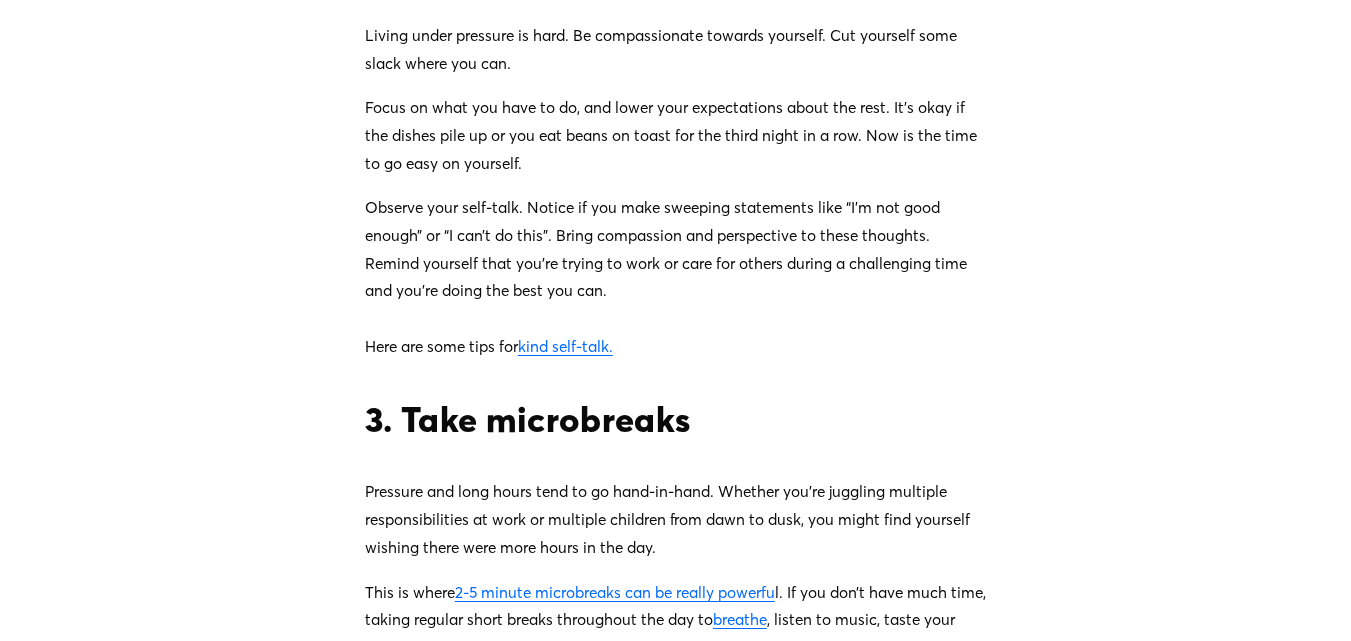 drag, startPoint x: 496, startPoint y: 355, endPoint x: 508, endPoint y: 355, distance: 12 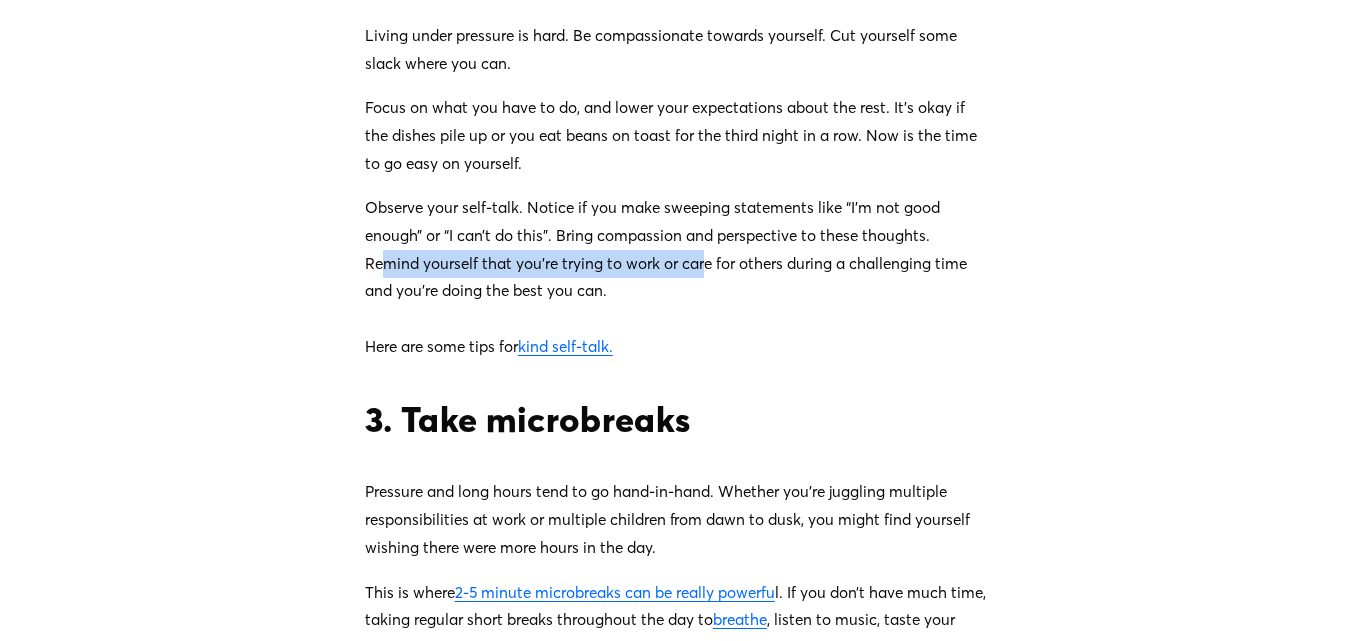 drag, startPoint x: 383, startPoint y: 331, endPoint x: 710, endPoint y: 354, distance: 327.80786 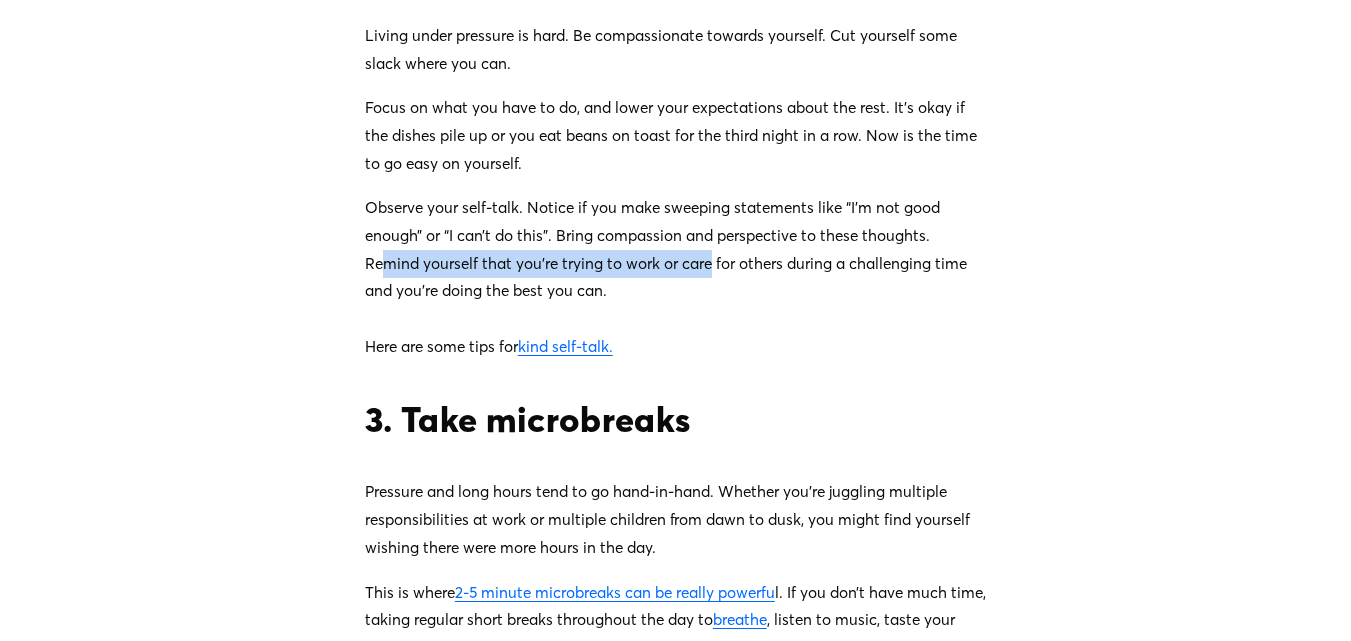 click on "Observe your self-talk. Notice if you make sweeping statements like “I’m not good enough” or “I can’t do this”. Bring compassion and perspective to these thoughts. Remind yourself that you’re trying to work or care for others during a challenging time and you’re doing the best you can.   Here are some tips for  kind self-talk." at bounding box center (675, 277) 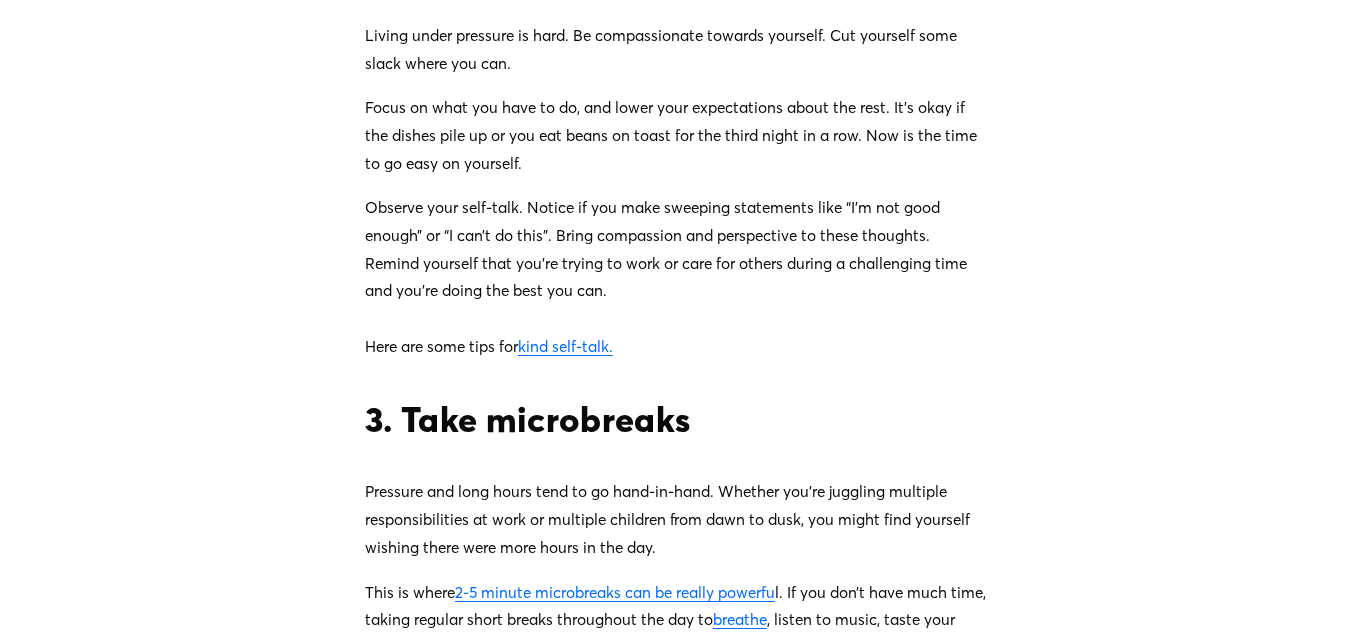drag, startPoint x: 473, startPoint y: 343, endPoint x: 705, endPoint y: 367, distance: 233.23808 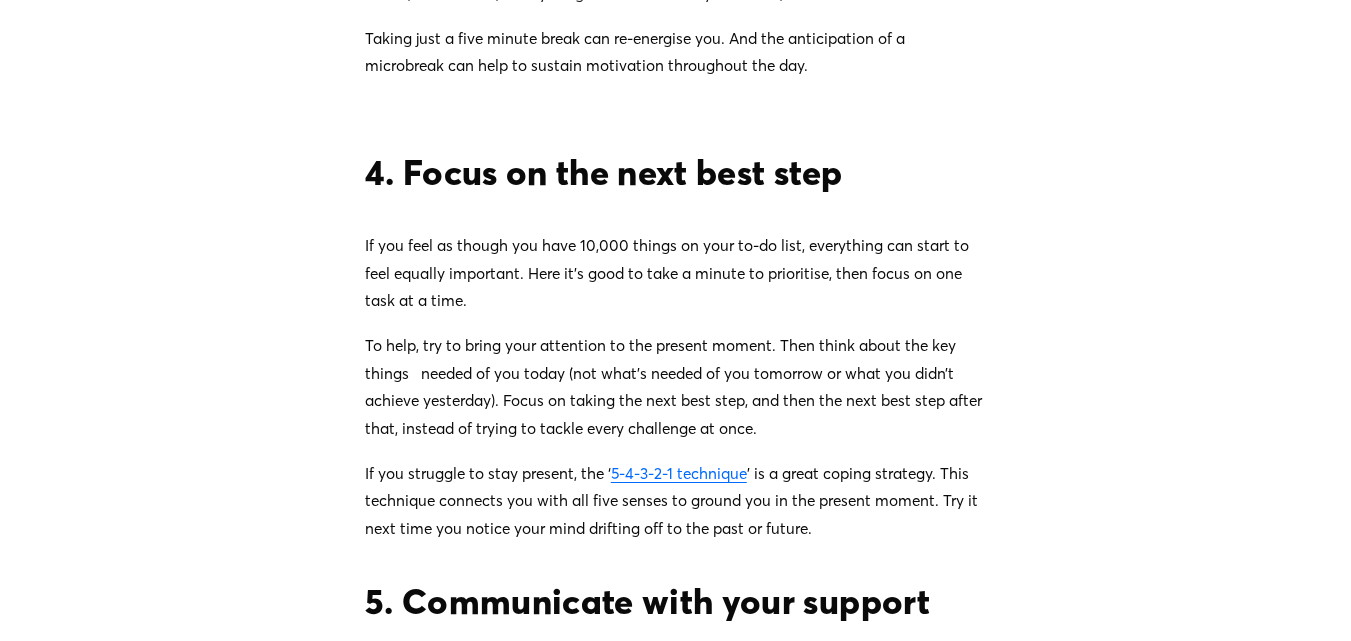 scroll, scrollTop: 2560, scrollLeft: 0, axis: vertical 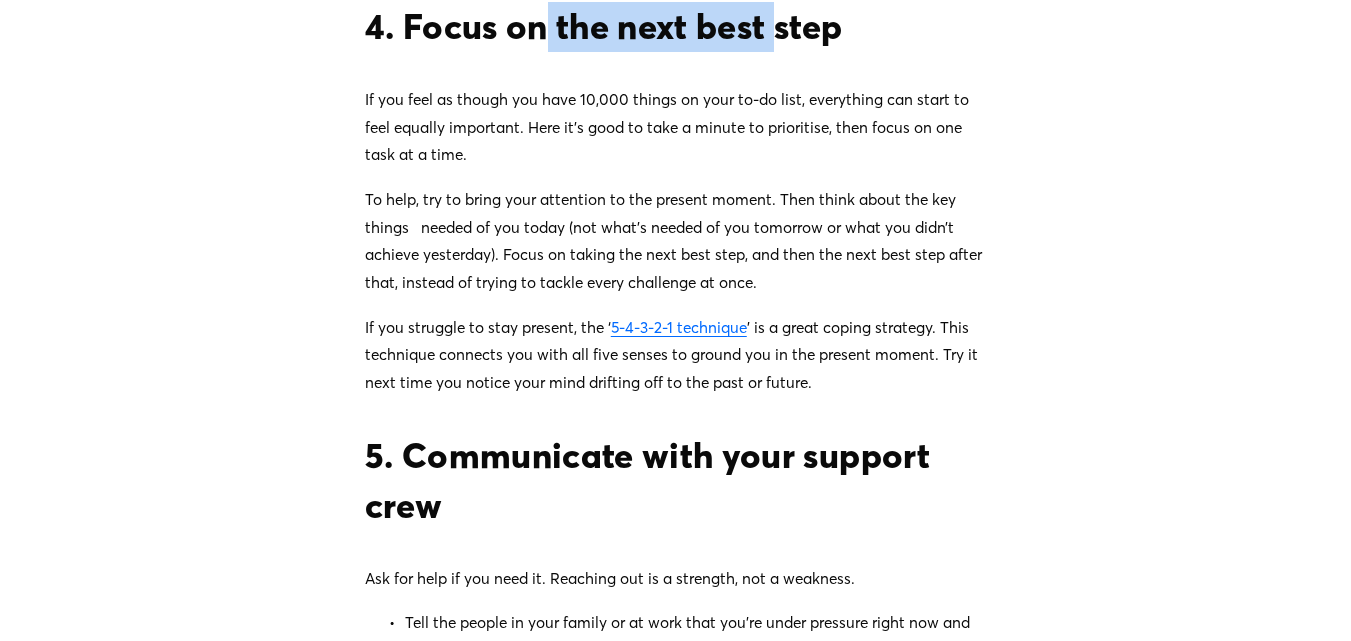 drag, startPoint x: 543, startPoint y: 129, endPoint x: 920, endPoint y: 110, distance: 377.4785 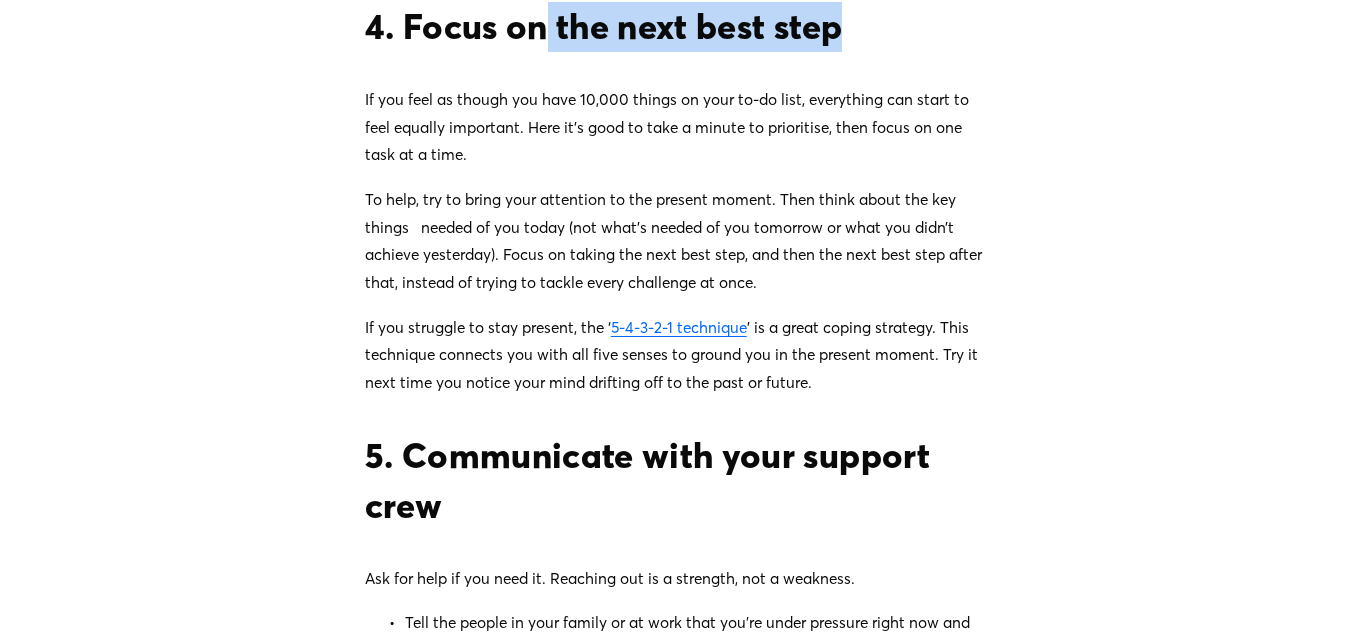 click on "4. Focus on the next best step" at bounding box center [675, 27] 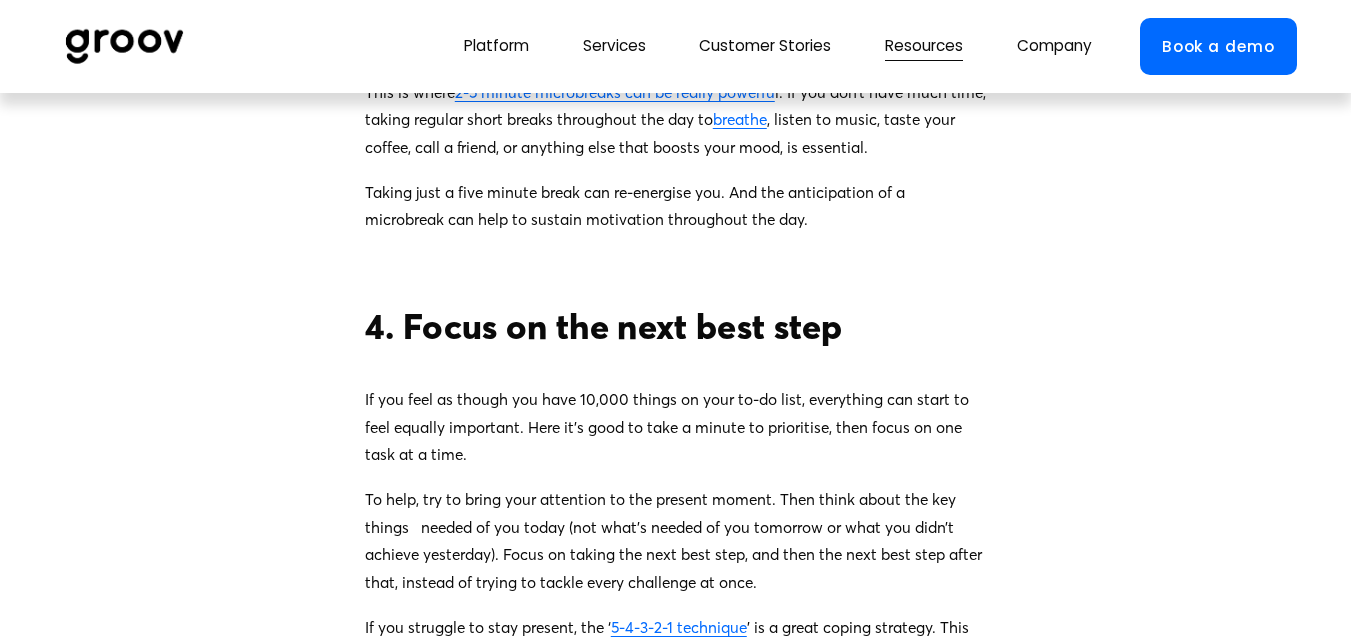 scroll, scrollTop: 2360, scrollLeft: 0, axis: vertical 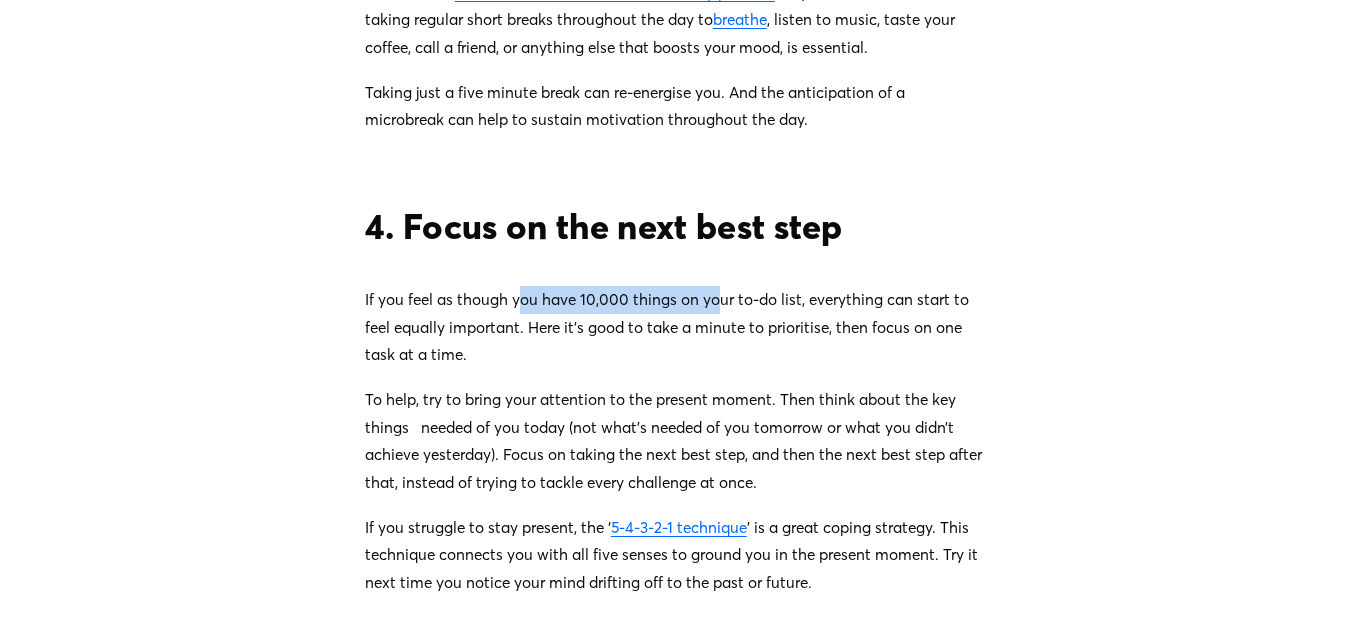 drag, startPoint x: 523, startPoint y: 383, endPoint x: 848, endPoint y: 384, distance: 325.00153 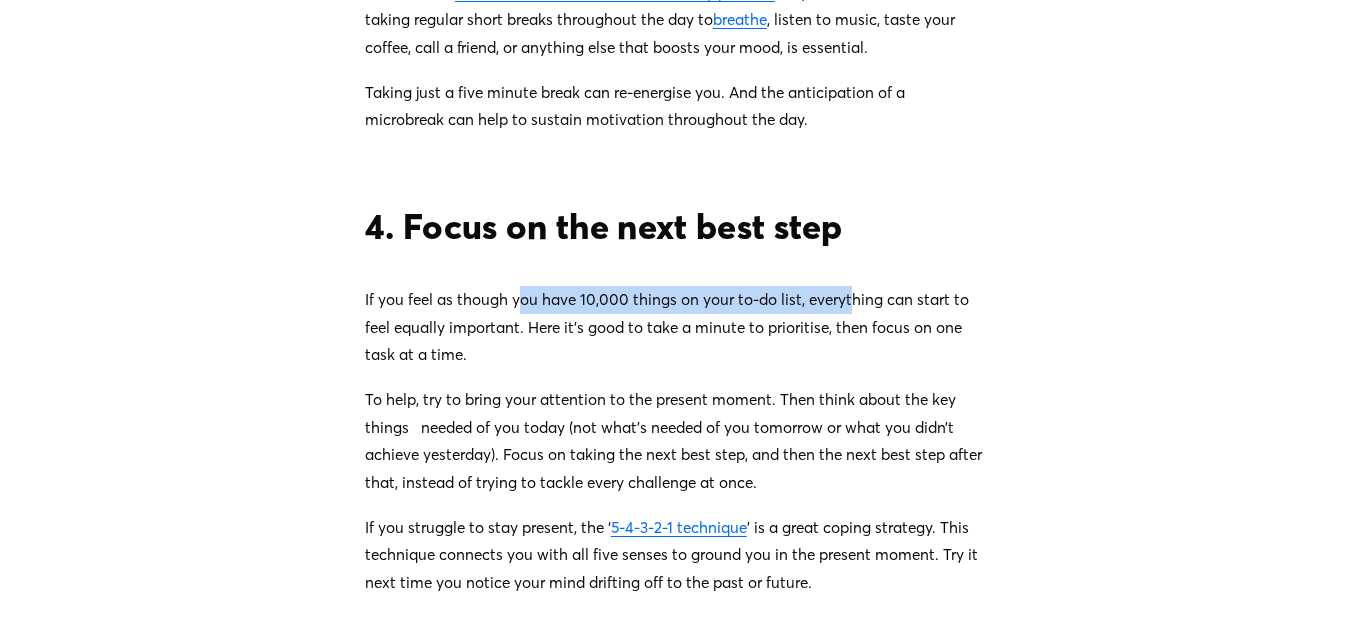click on "If you feel as though you have 10,000 things on your to-do list, everything can start to feel equally important. Here it’s good to take a minute to prioritise, then focus on one task at a time." at bounding box center [675, 327] 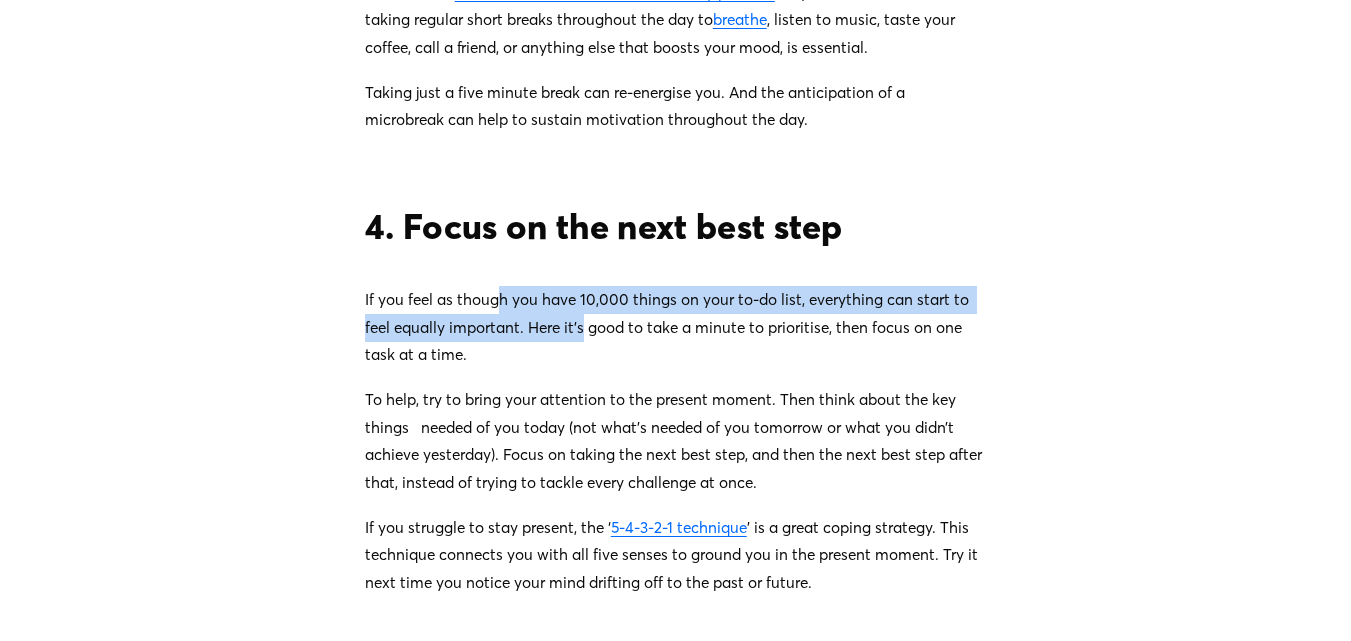 drag, startPoint x: 499, startPoint y: 367, endPoint x: 678, endPoint y: 415, distance: 185.32404 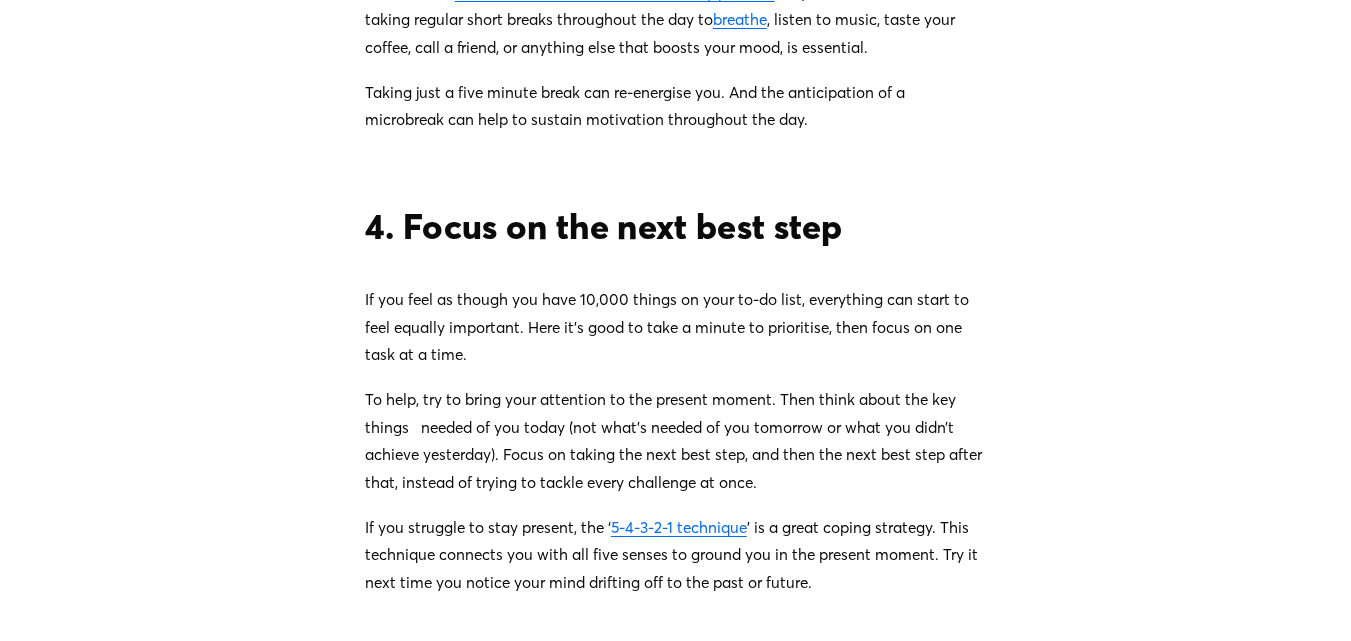 click on "If you feel as though you have 10,000 things on your to-do list, everything can start to feel equally important. Here it’s good to take a minute to prioritise, then focus on one task at a time." at bounding box center [675, 327] 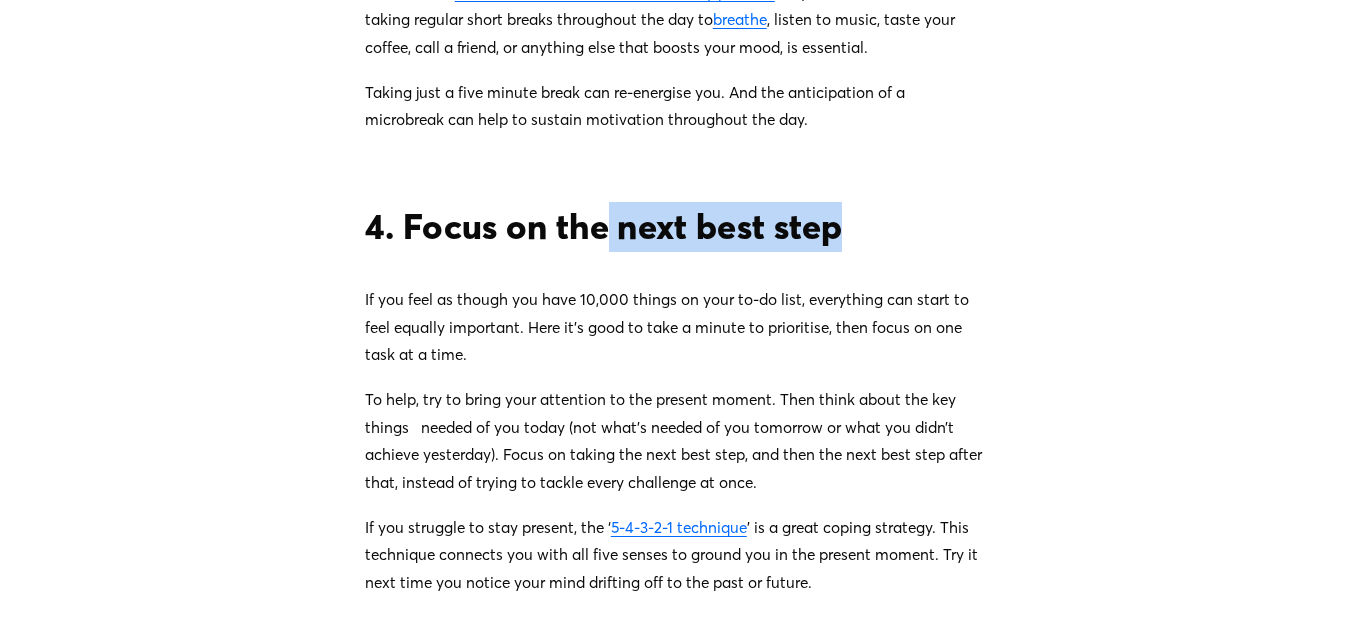 drag, startPoint x: 606, startPoint y: 322, endPoint x: 882, endPoint y: 327, distance: 276.0453 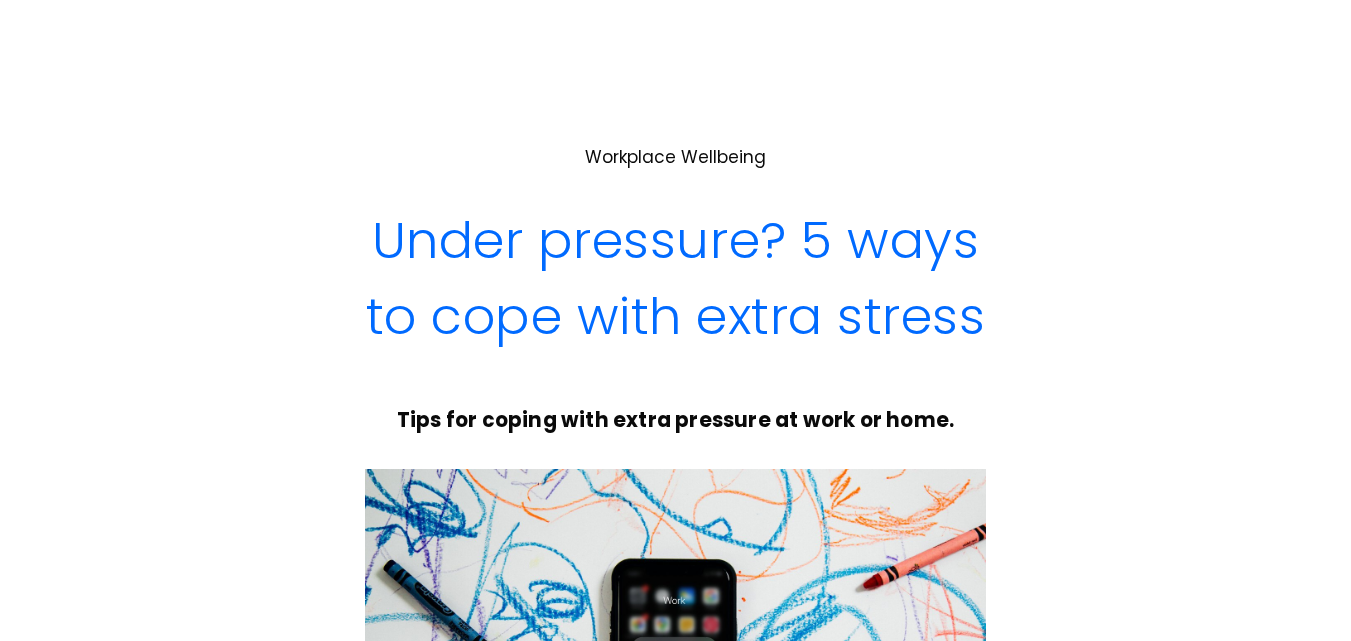 scroll, scrollTop: 2460, scrollLeft: 0, axis: vertical 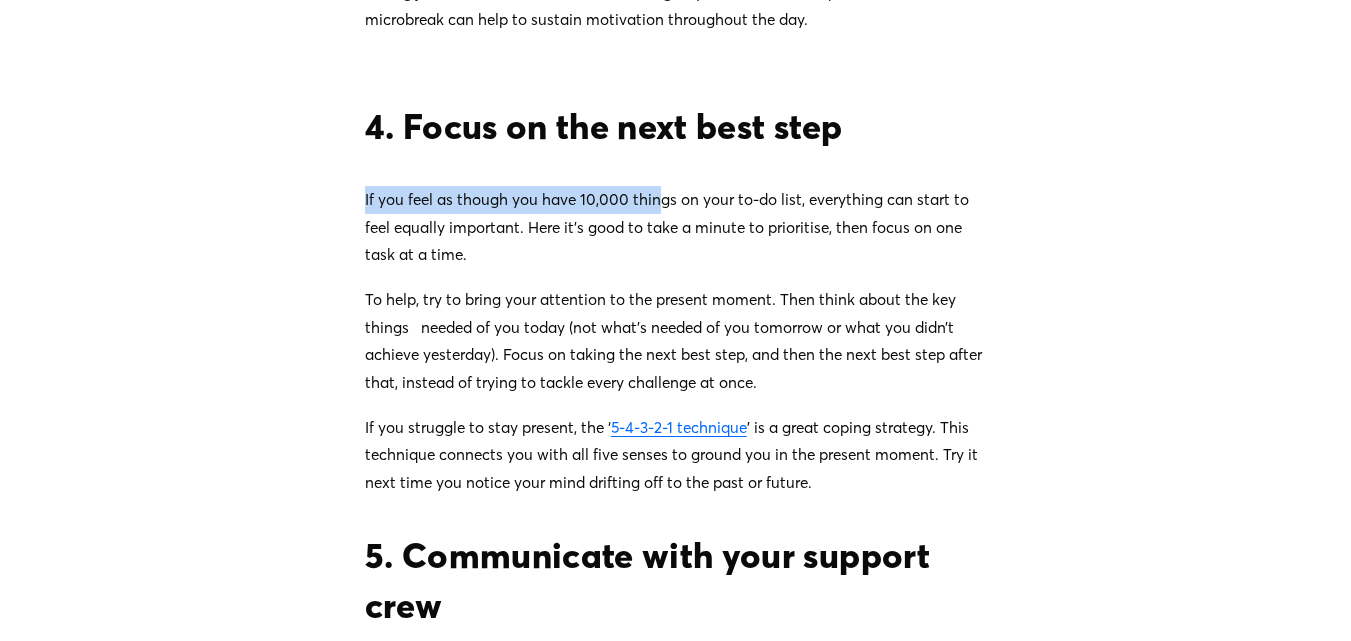 drag, startPoint x: 317, startPoint y: 273, endPoint x: 744, endPoint y: 281, distance: 427.07492 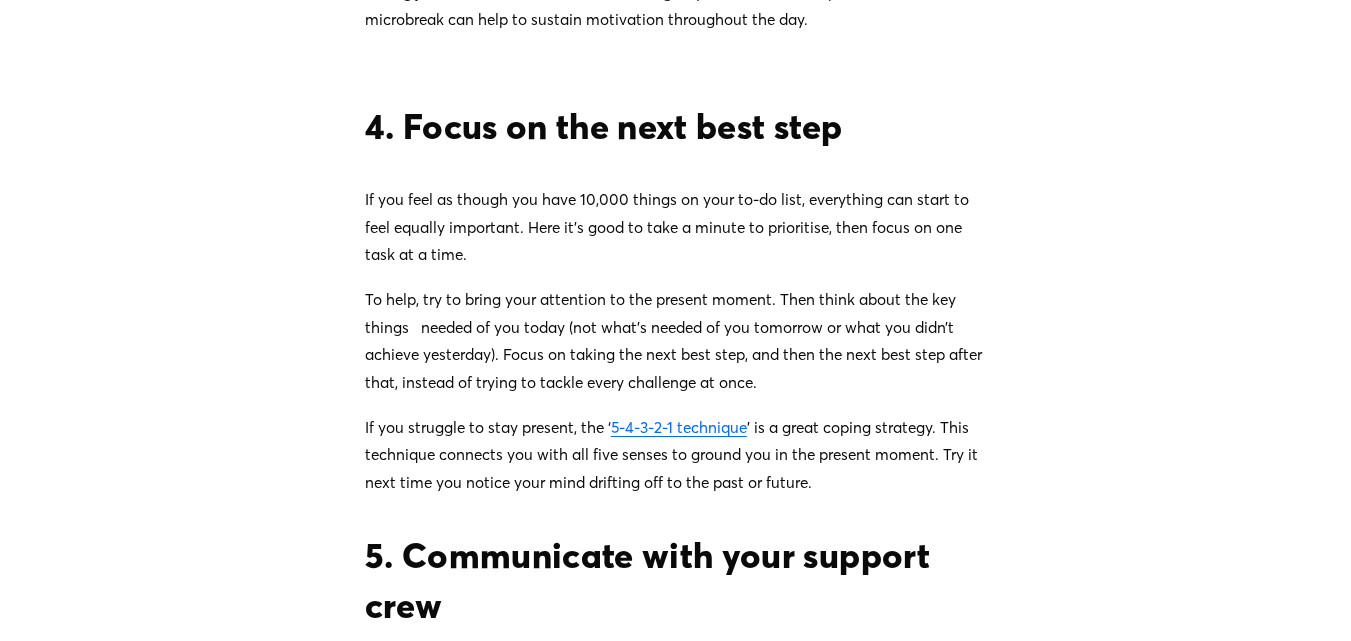 click on "If you feel as though you have 10,000 things on your to-do list, everything can start to feel equally important. Here it’s good to take a minute to prioritise, then focus on one task at a time." at bounding box center [675, 227] 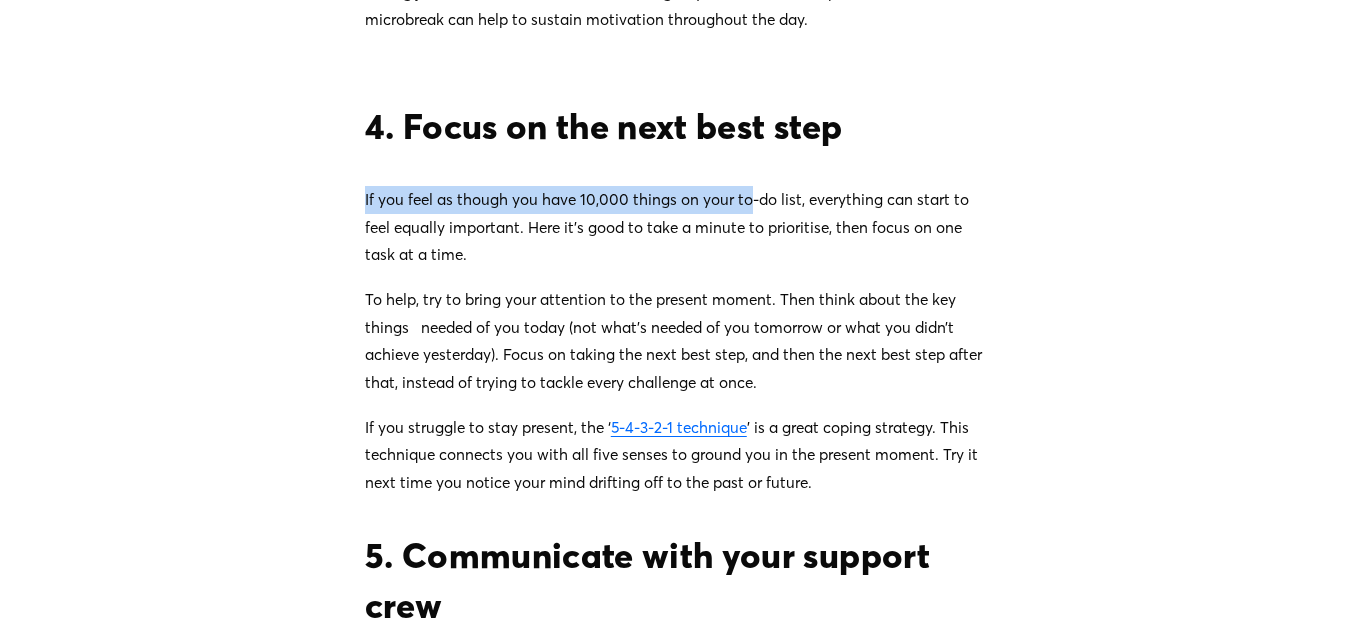 drag, startPoint x: 318, startPoint y: 282, endPoint x: 752, endPoint y: 275, distance: 434.05646 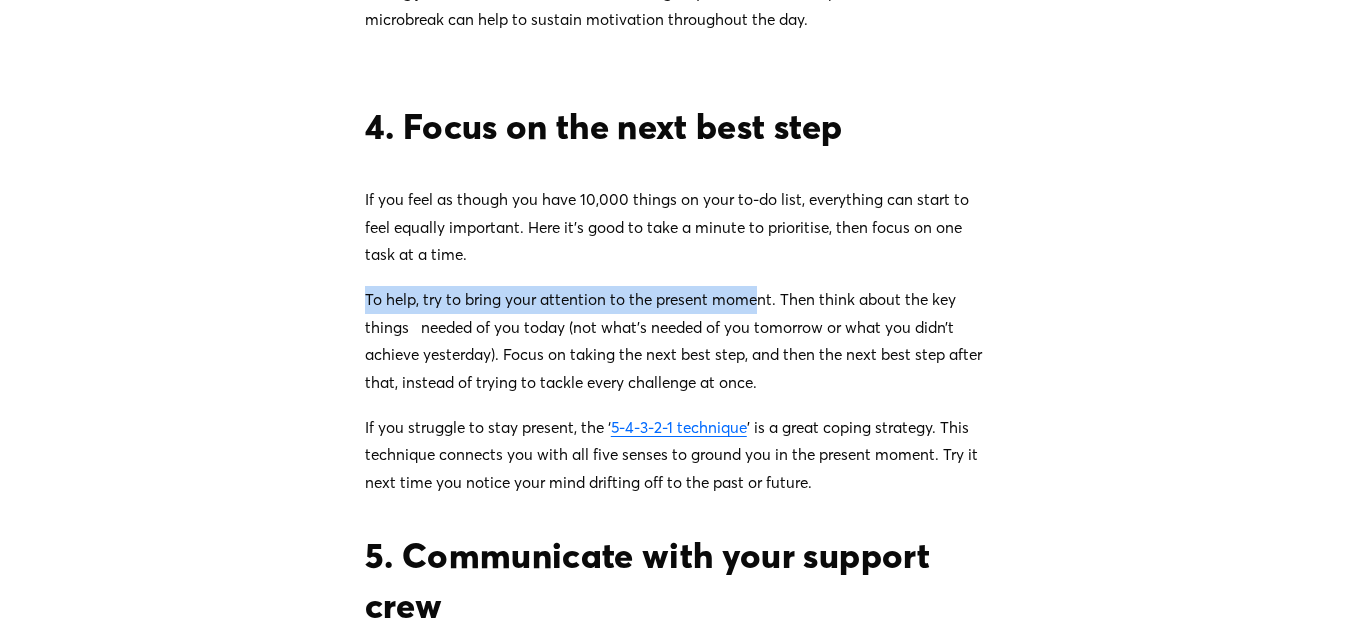 drag, startPoint x: 346, startPoint y: 375, endPoint x: 806, endPoint y: 394, distance: 460.3922 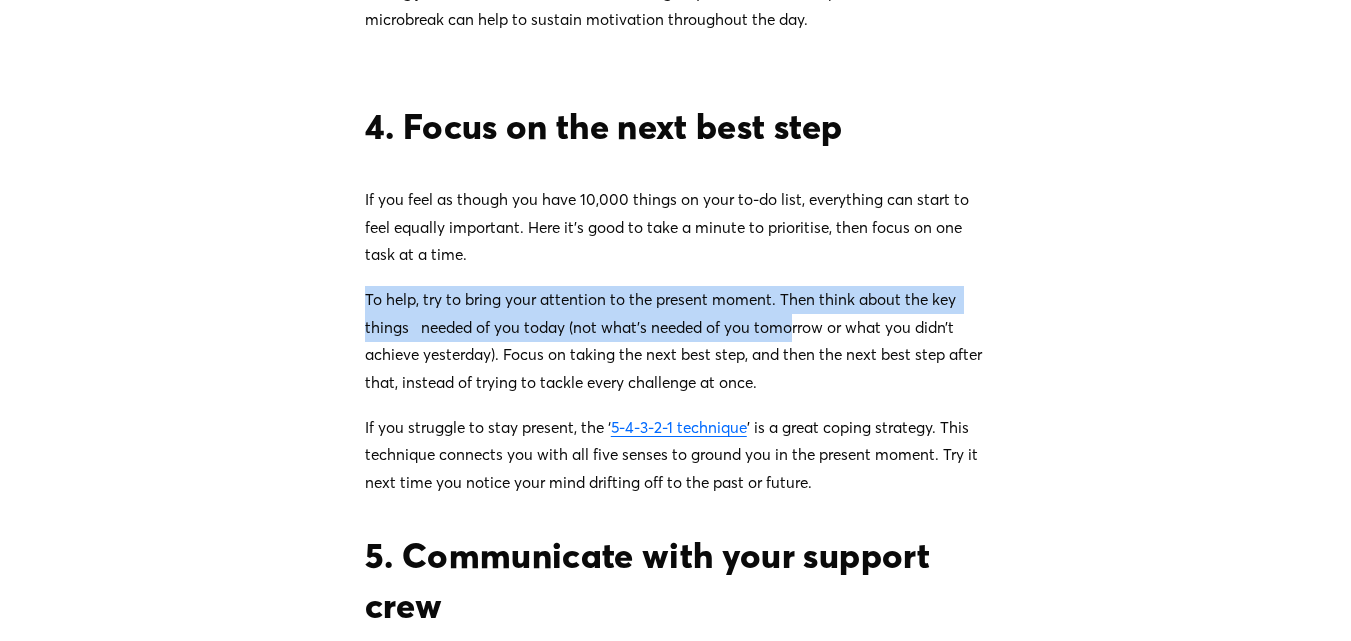 click on "To help, try to bring your attention to the present moment. Then think about the key things   needed of you today (not what’s needed of you tomorrow or what you didn’t achieve yesterday). Focus on taking the next best step, and then the next best step after that, instead of trying to tackle every challenge at once." at bounding box center (675, 341) 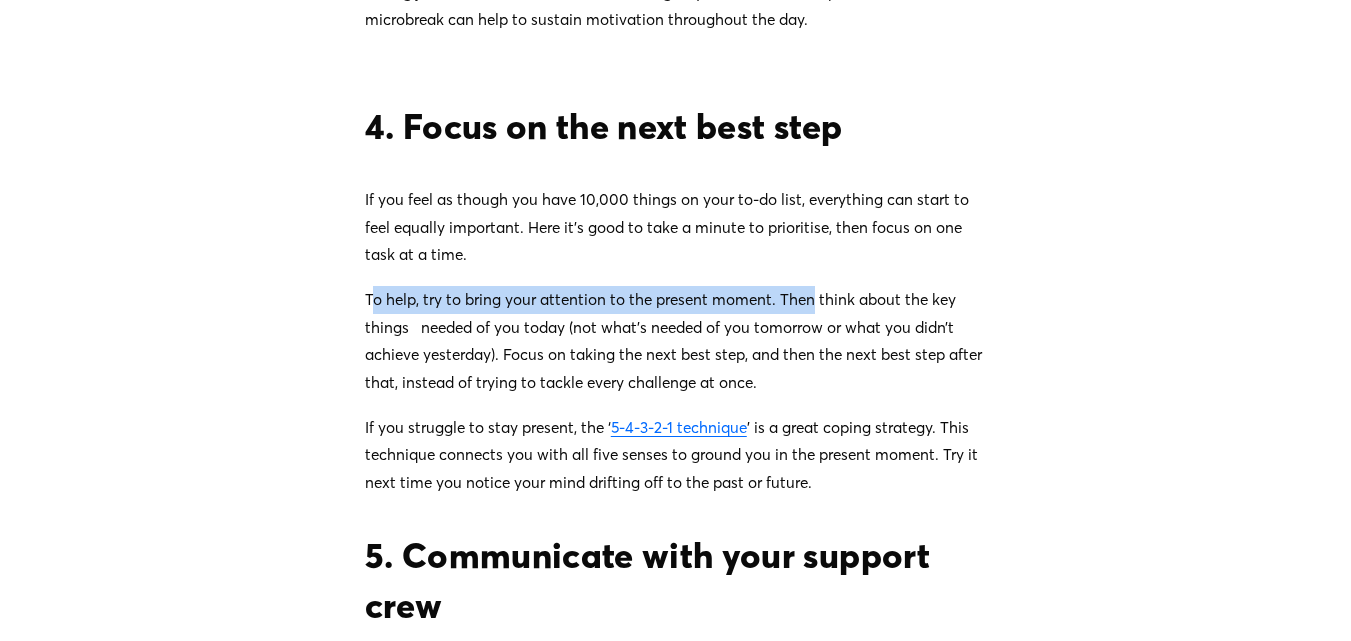 drag, startPoint x: 376, startPoint y: 378, endPoint x: 855, endPoint y: 356, distance: 479.50494 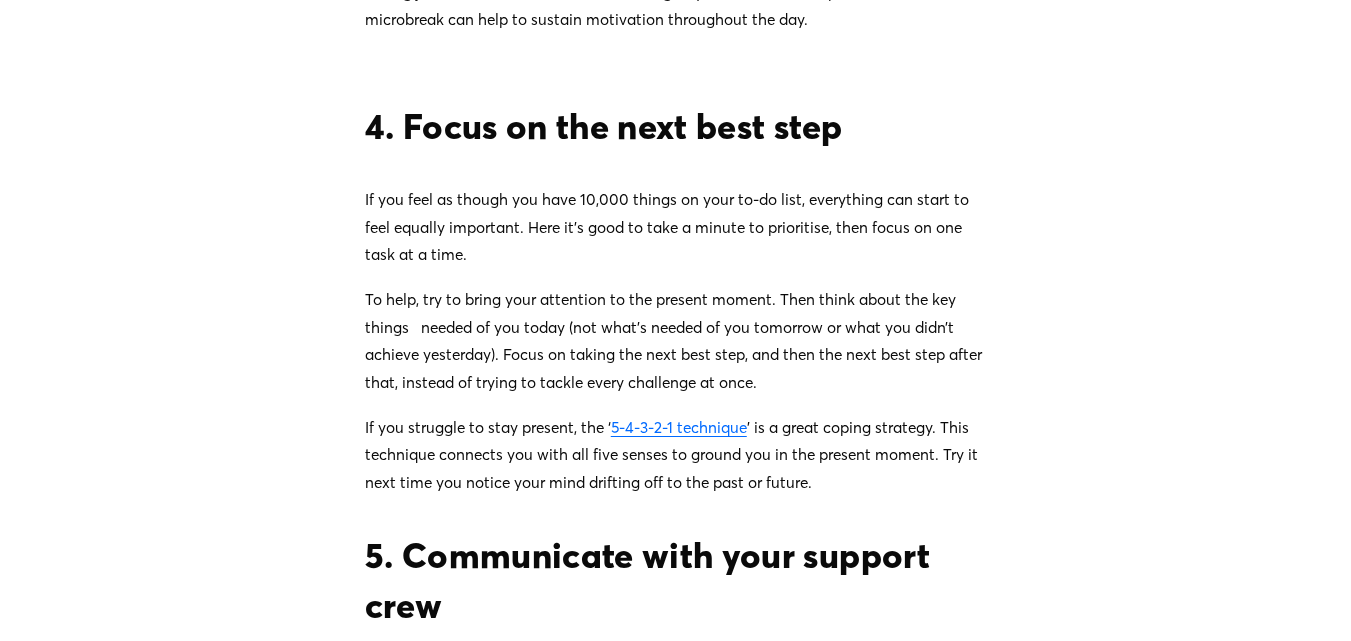 click on "4. Focus on the next best step If you feel as though you have 10,000 things on your to-do list, everything can start to feel equally important. Here it’s good to take a minute to prioritise, then focus on one task at a time.  To help, try to bring your attention to the present moment. Then think about the key things   needed of you today (not what’s needed of you tomorrow or what you didn’t achieve yesterday). Focus on taking the next best step, and then the next best step after that, instead of trying to tackle every challenge at once. If you struggle to stay present, the ‘ 5-4-3-2-1 technique ’ is a great coping strategy. This technique connects you with all five senses to ground you in the present moment. Try it next time you notice your mind drifting off to the past or future.  5. Communicate with your support crew Ask for help if you need it. Reaching out is a strength, not a weakness.  Call a friend or family member if you need to talk or offload." at bounding box center [675, 514] 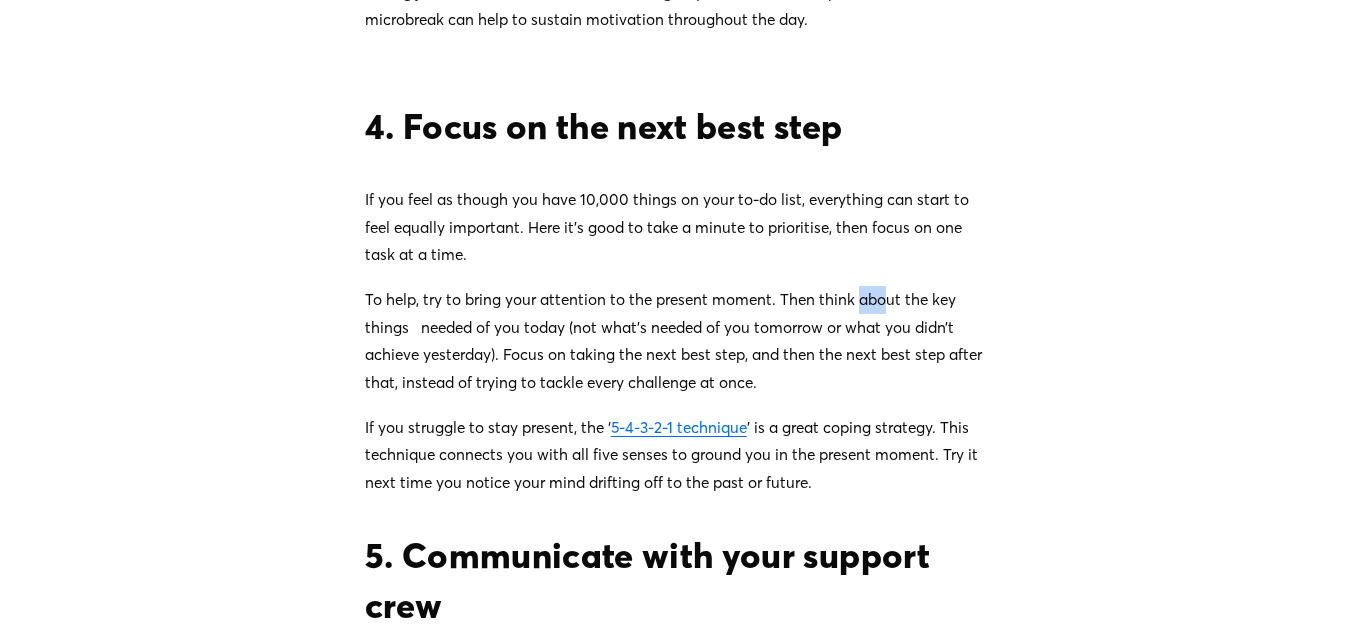 drag, startPoint x: 860, startPoint y: 378, endPoint x: 897, endPoint y: 379, distance: 37.01351 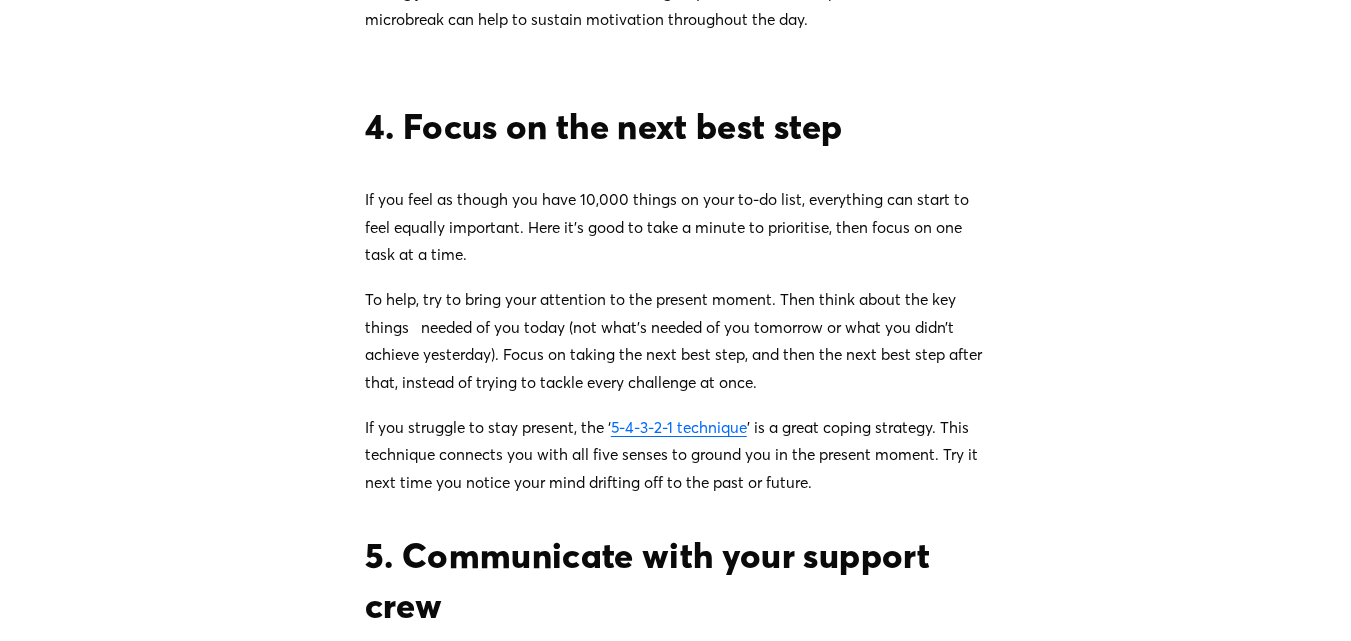 click on "To help, try to bring your attention to the present moment. Then think about the key things   needed of you today (not what’s needed of you tomorrow or what you didn’t achieve yesterday). Focus on taking the next best step, and then the next best step after that, instead of trying to tackle every challenge at once." at bounding box center (675, 341) 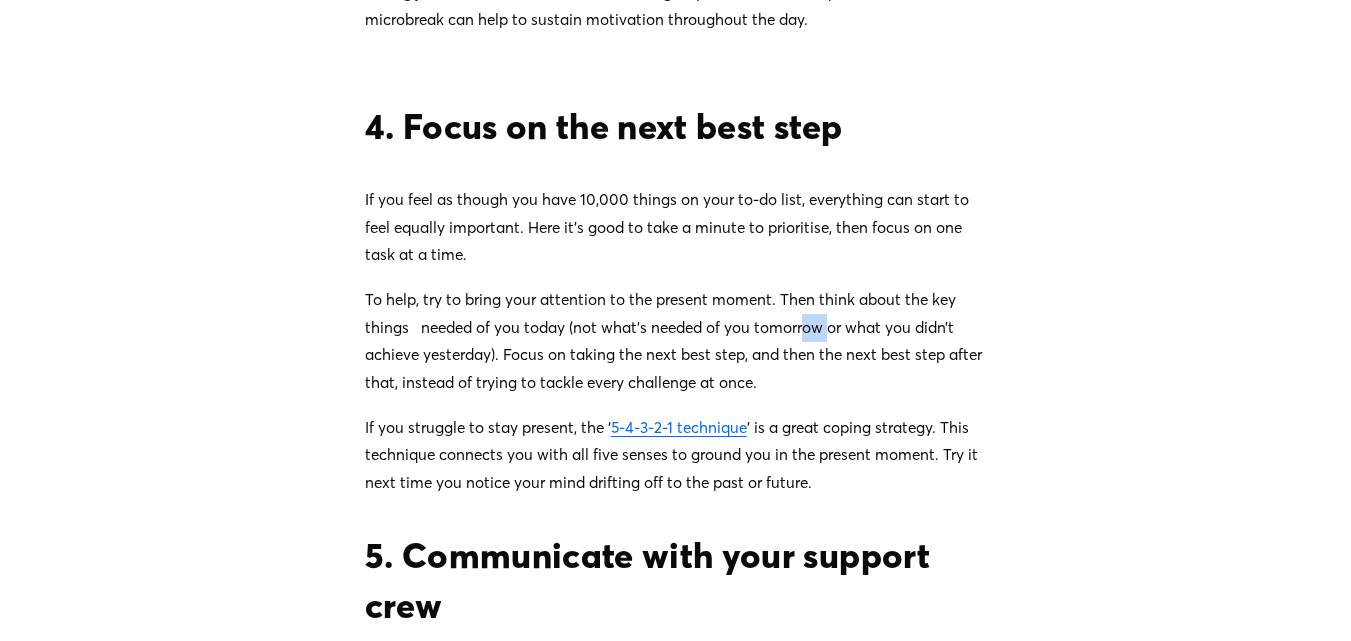 drag, startPoint x: 806, startPoint y: 409, endPoint x: 871, endPoint y: 407, distance: 65.03076 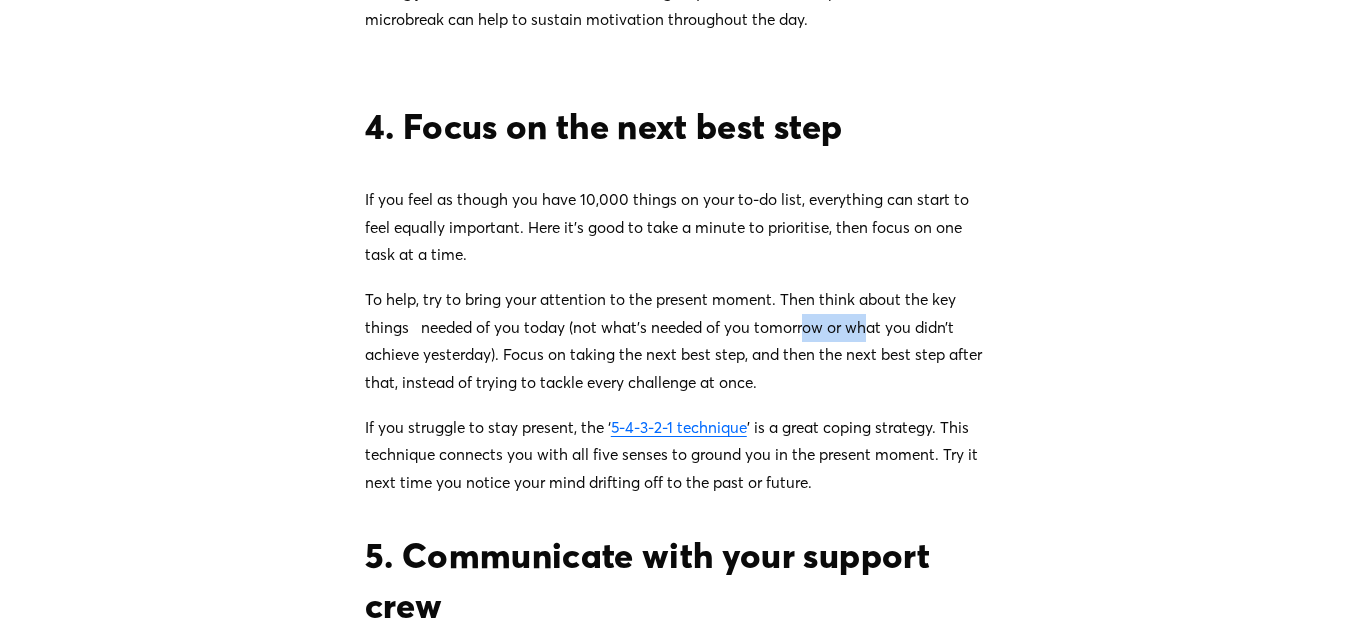 click on "To help, try to bring your attention to the present moment. Then think about the key things   needed of you today (not what’s needed of you tomorrow or what you didn’t achieve yesterday). Focus on taking the next best step, and then the next best step after that, instead of trying to tackle every challenge at once." at bounding box center [675, 341] 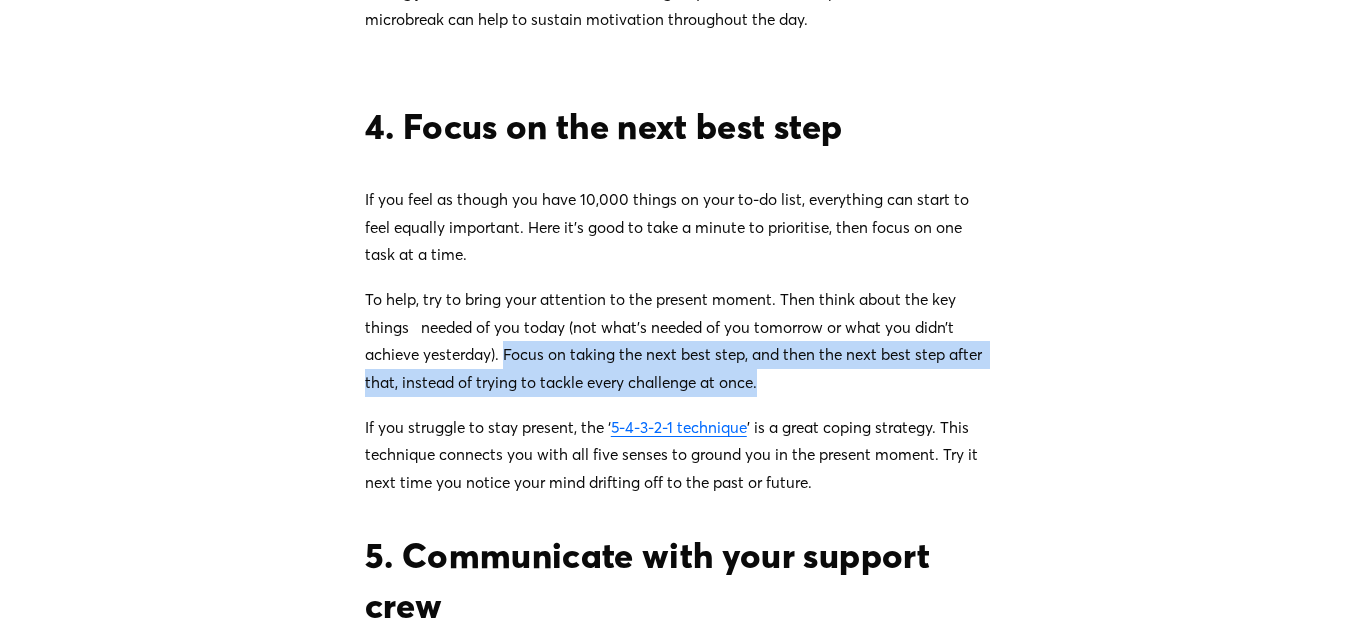 drag, startPoint x: 505, startPoint y: 432, endPoint x: 794, endPoint y: 461, distance: 290.4514 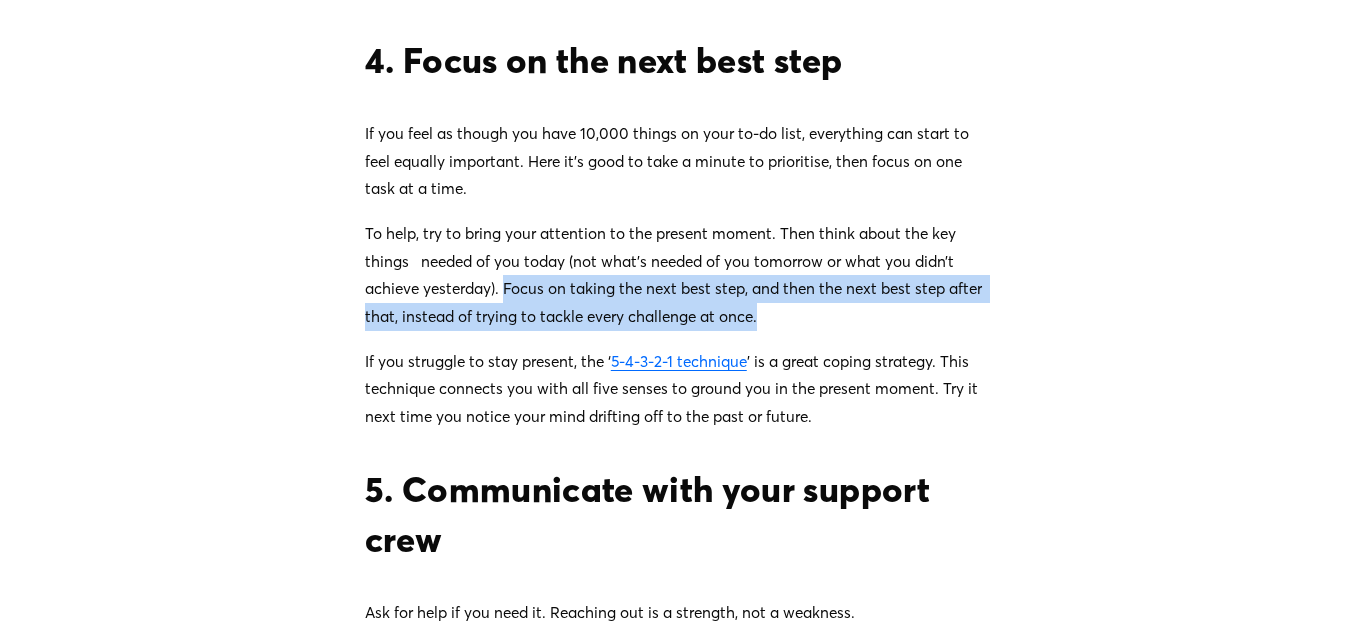scroll, scrollTop: 2560, scrollLeft: 0, axis: vertical 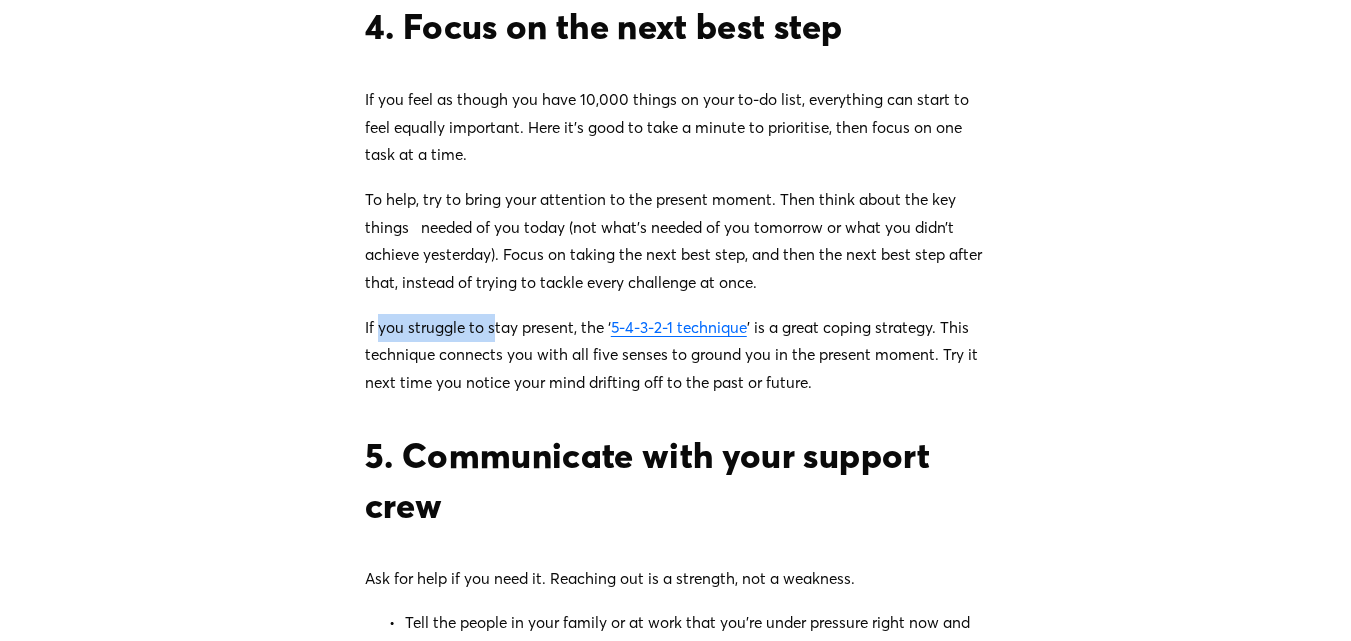 drag, startPoint x: 379, startPoint y: 406, endPoint x: 499, endPoint y: 406, distance: 120 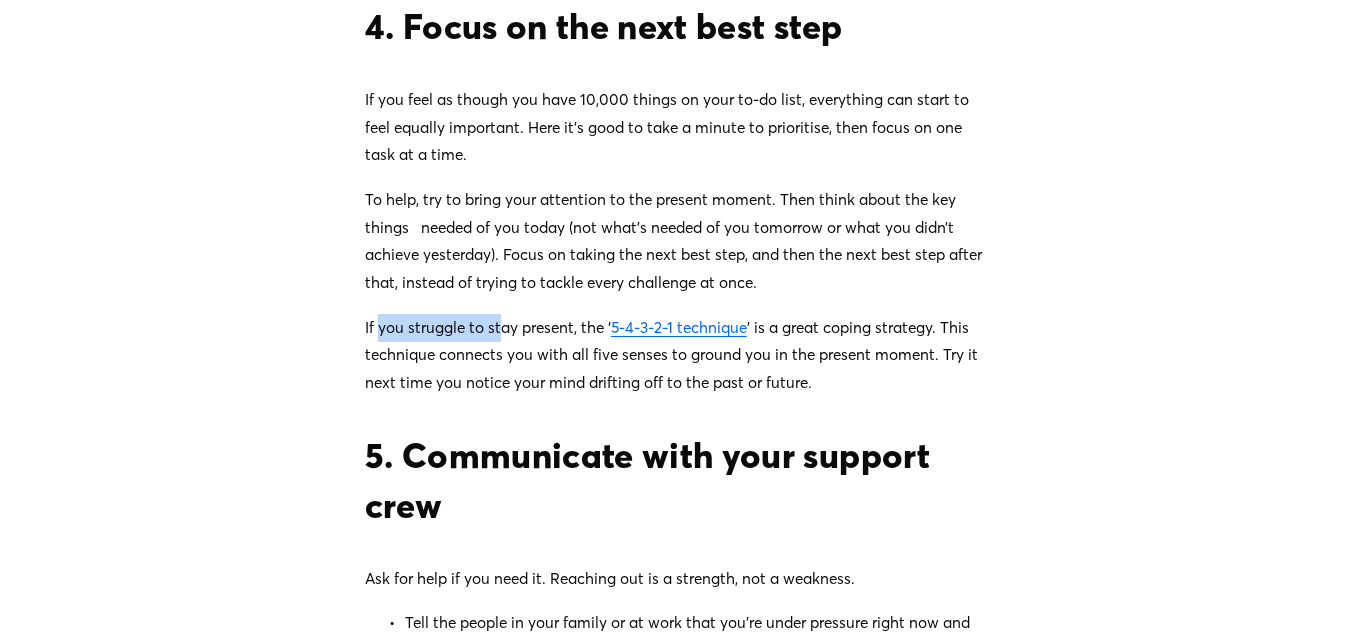 click on "If you struggle to stay present, the ‘ 5-4-3-2-1 technique ’ is a great coping strategy. This technique connects you with all five senses to ground you in the present moment. Try it next time you notice your mind drifting off to the past or future." at bounding box center (675, 355) 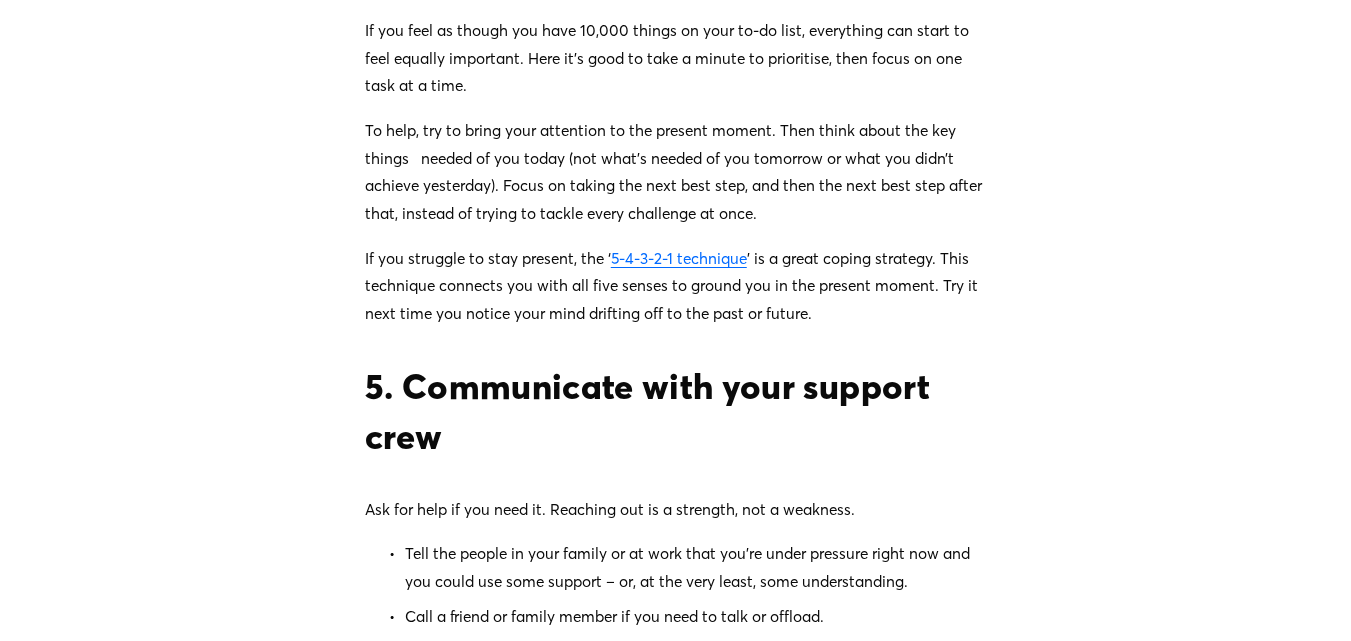 scroll, scrollTop: 2660, scrollLeft: 0, axis: vertical 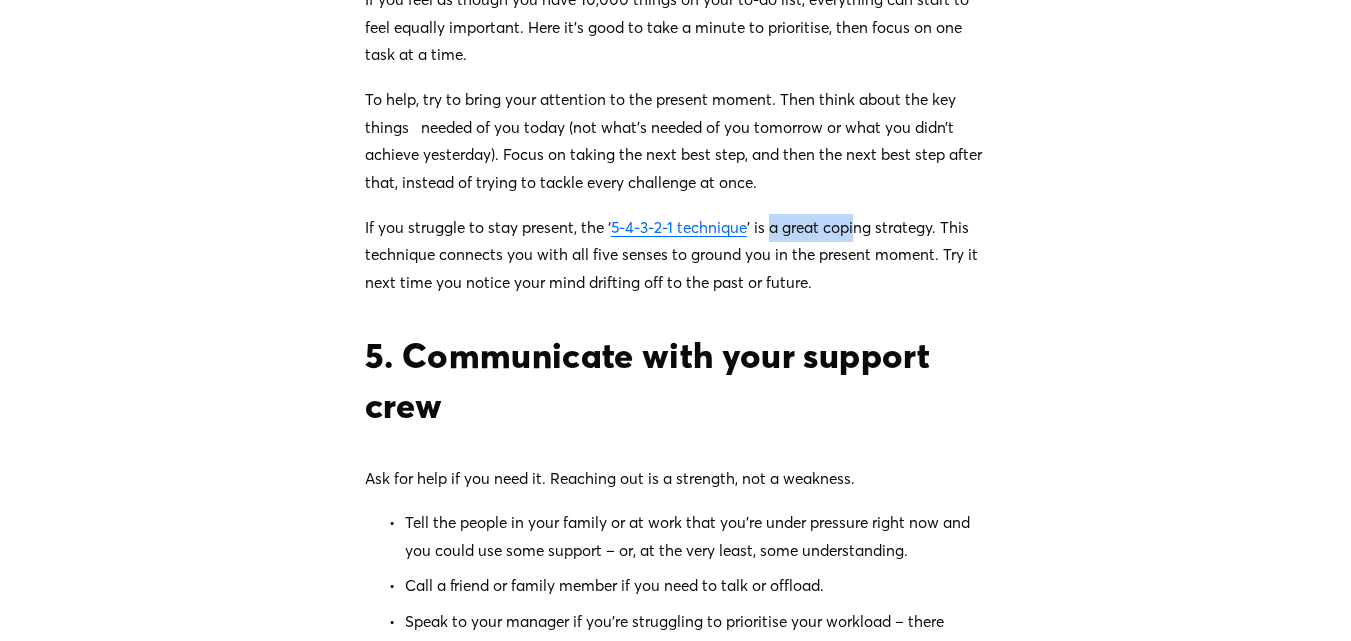 drag, startPoint x: 773, startPoint y: 293, endPoint x: 893, endPoint y: 311, distance: 121.34249 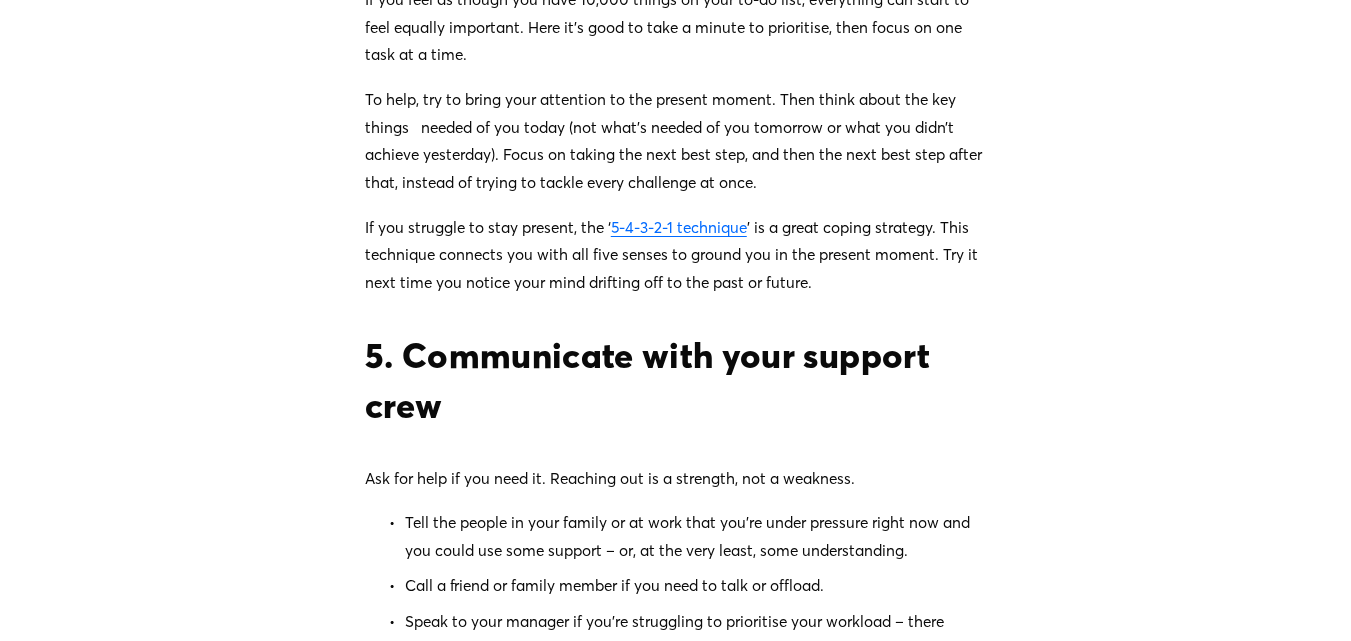 click on "If you struggle to stay present, the ‘ 5-4-3-2-1 technique ’ is a great coping strategy. This technique connects you with all five senses to ground you in the present moment. Try it next time you notice your mind drifting off to the past or future." at bounding box center (675, 255) 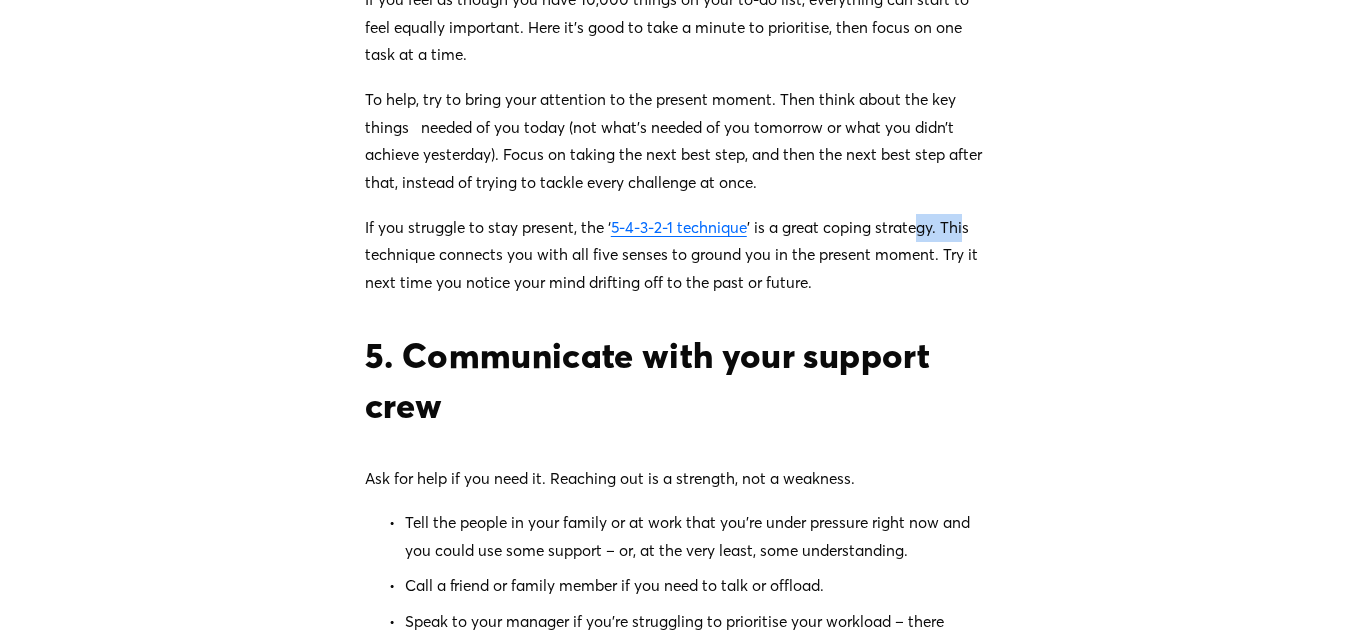 drag, startPoint x: 963, startPoint y: 311, endPoint x: 918, endPoint y: 312, distance: 45.01111 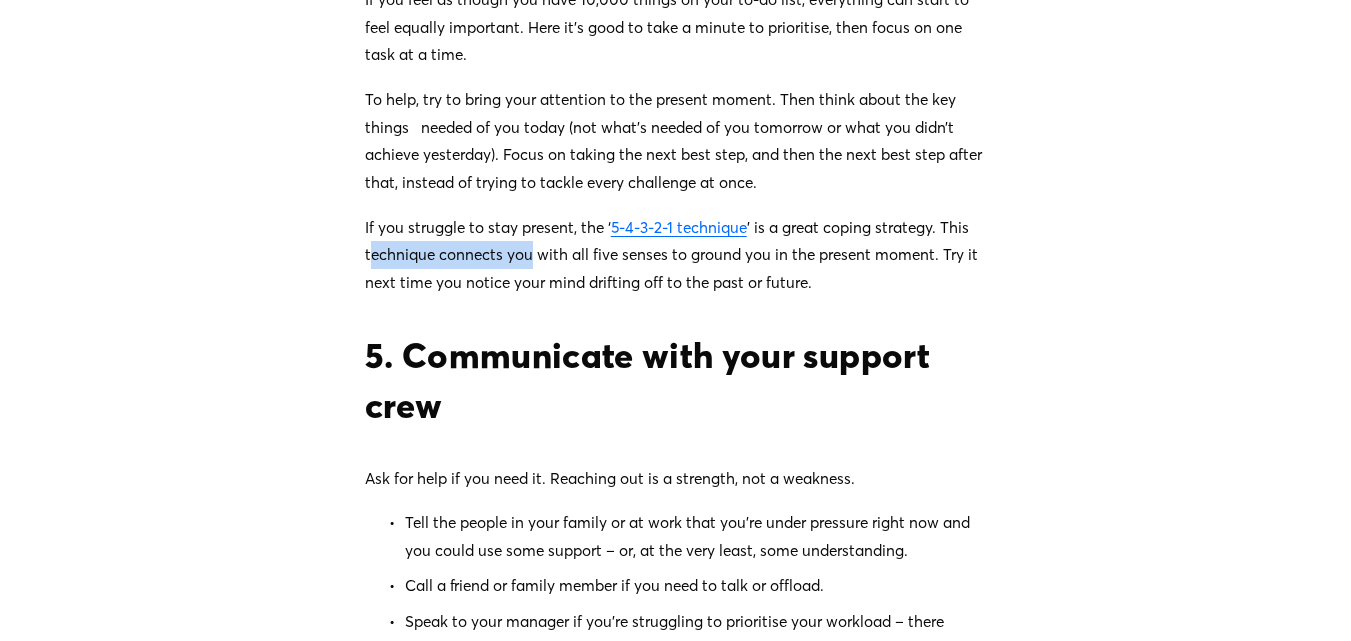 drag, startPoint x: 371, startPoint y: 337, endPoint x: 664, endPoint y: 331, distance: 293.06143 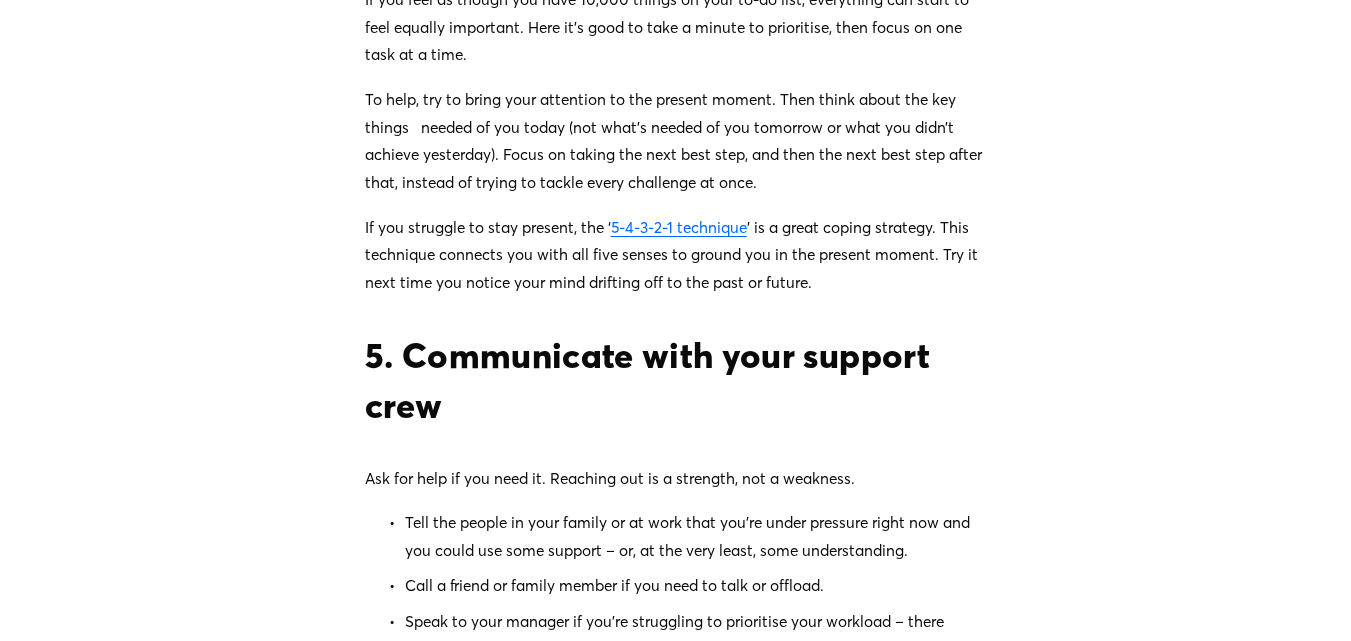 click on "If you struggle to stay present, the ‘ 5-4-3-2-1 technique ’ is a great coping strategy. This technique connects you with all five senses to ground you in the present moment. Try it next time you notice your mind drifting off to the past or future." at bounding box center [675, 255] 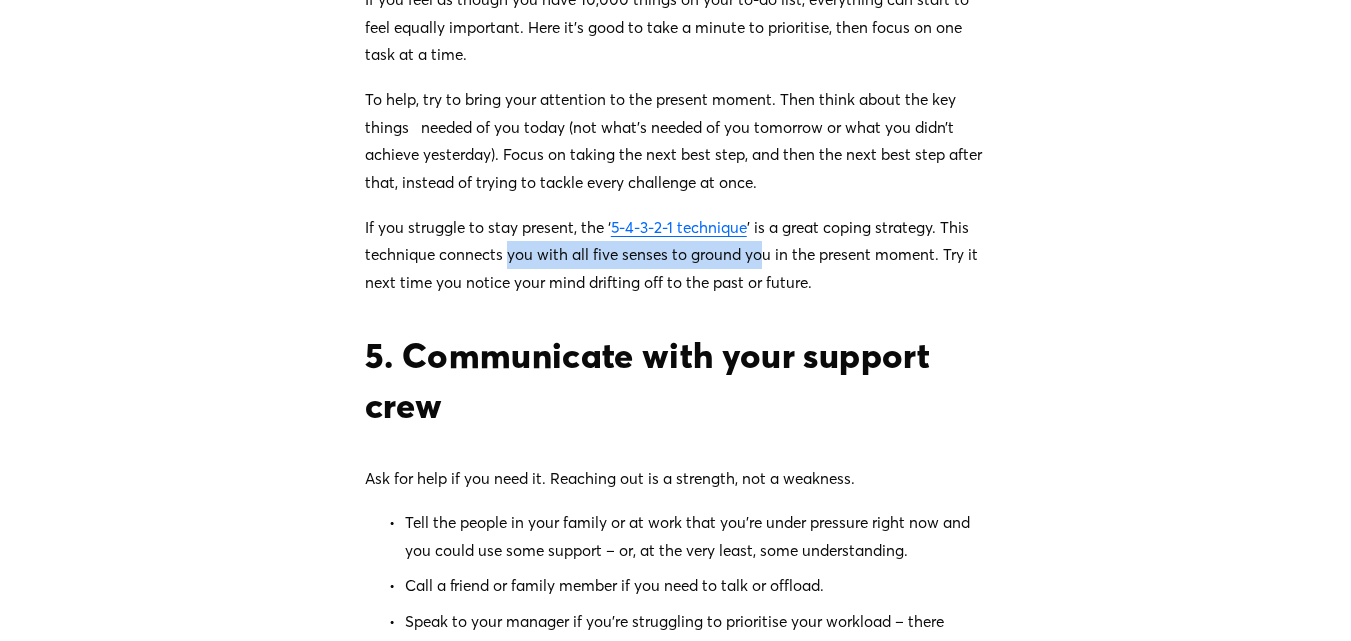 drag, startPoint x: 507, startPoint y: 334, endPoint x: 777, endPoint y: 341, distance: 270.09073 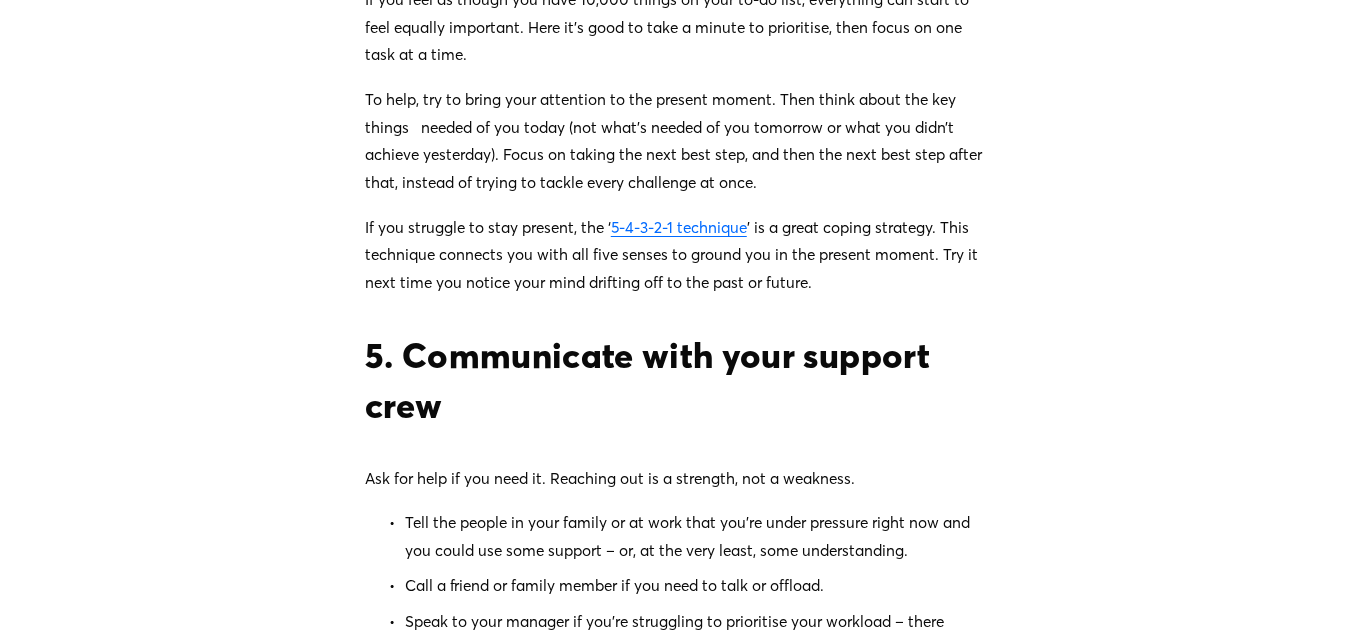 click on "If you struggle to stay present, the ‘ 5-4-3-2-1 technique ’ is a great coping strategy. This technique connects you with all five senses to ground you in the present moment. Try it next time you notice your mind drifting off to the past or future." at bounding box center (675, 255) 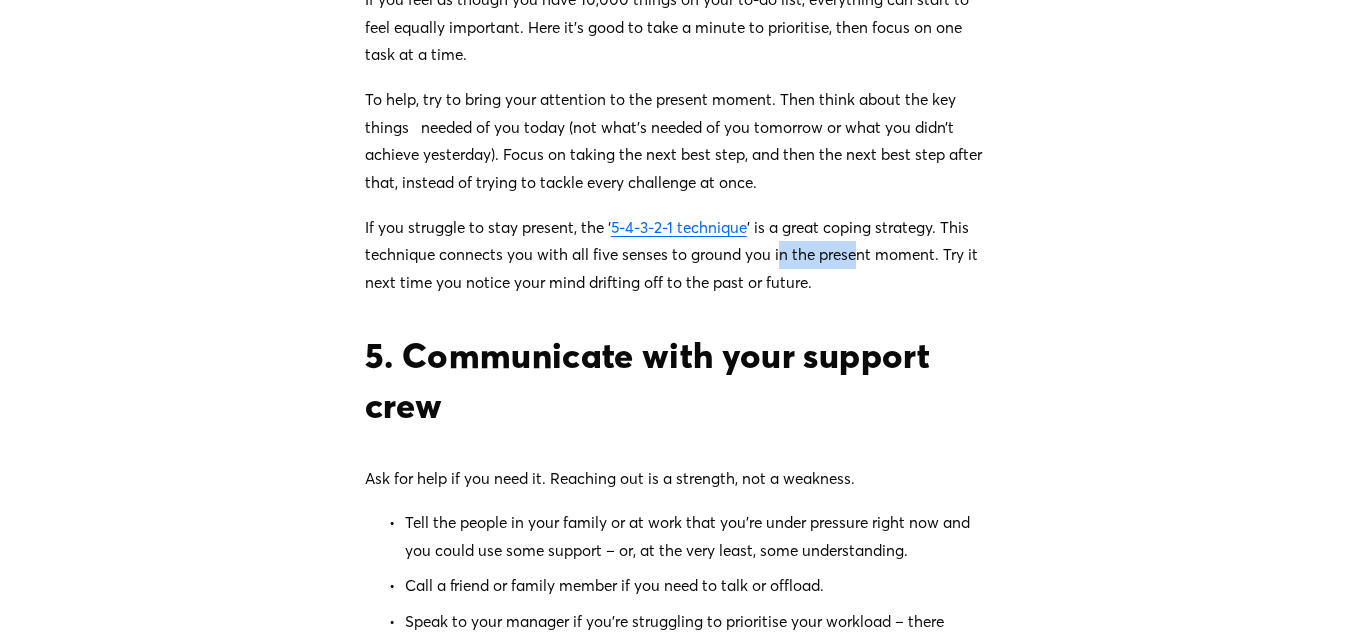 drag, startPoint x: 777, startPoint y: 341, endPoint x: 906, endPoint y: 353, distance: 129.55693 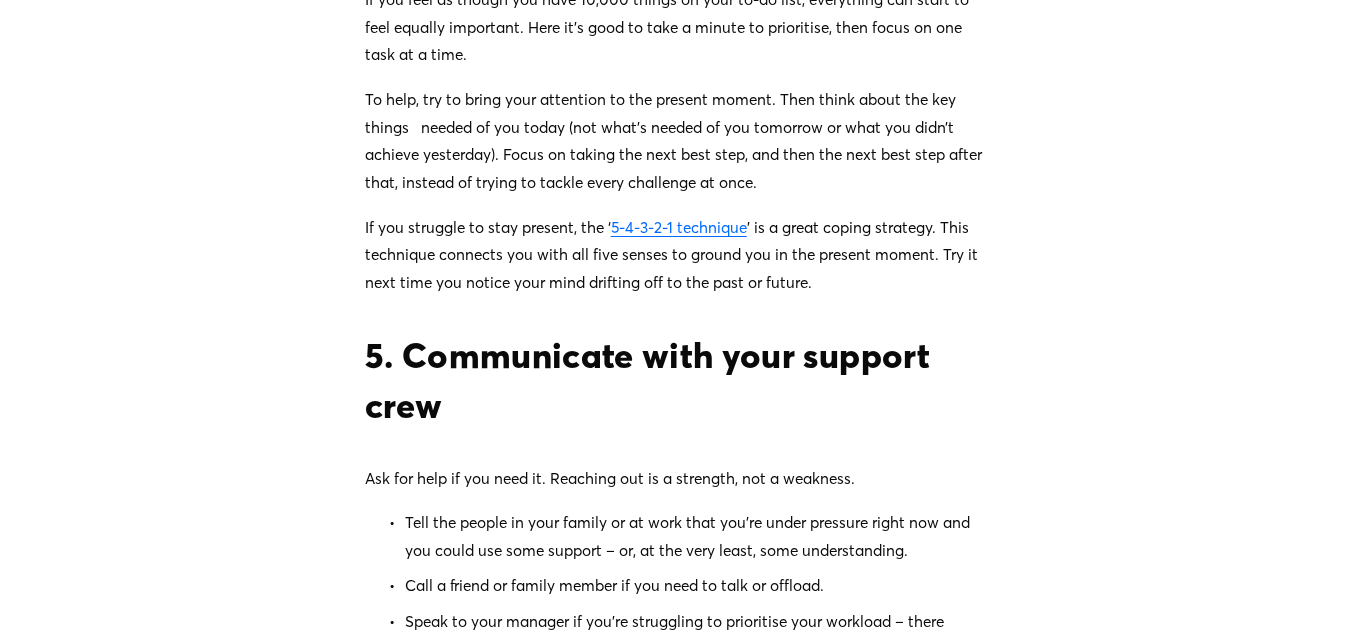 drag, startPoint x: 807, startPoint y: 235, endPoint x: 1082, endPoint y: 210, distance: 276.13403 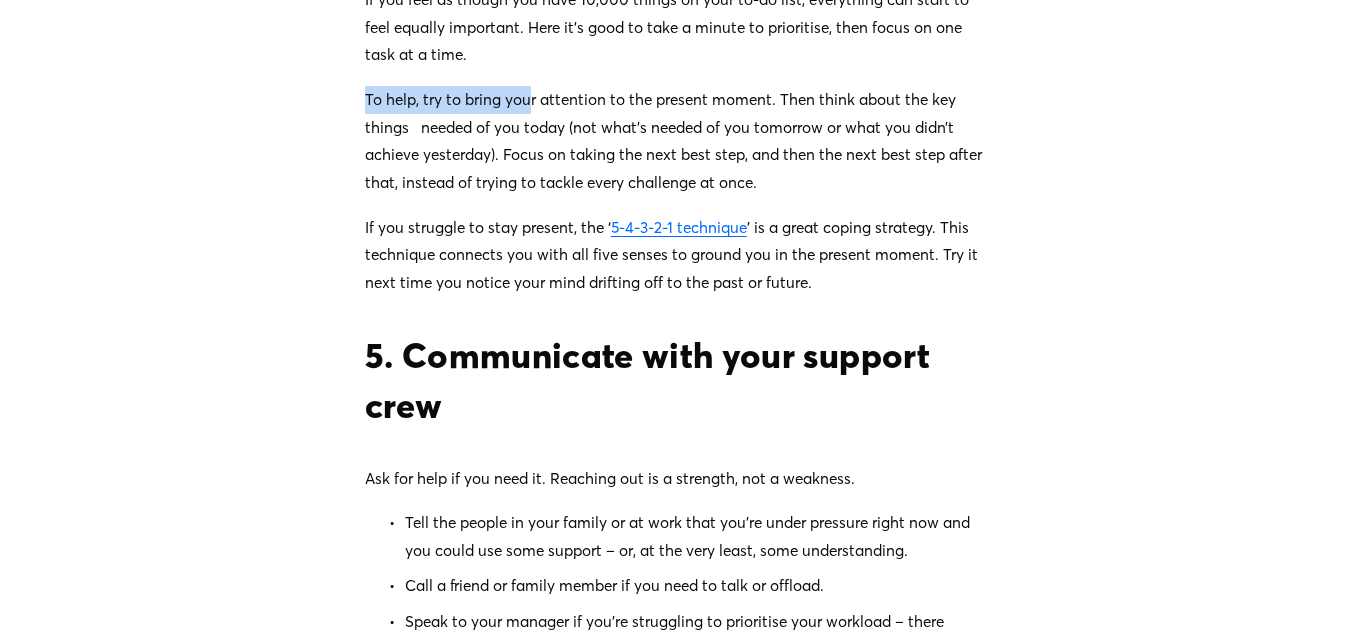 drag, startPoint x: 367, startPoint y: 166, endPoint x: 620, endPoint y: 167, distance: 253.00198 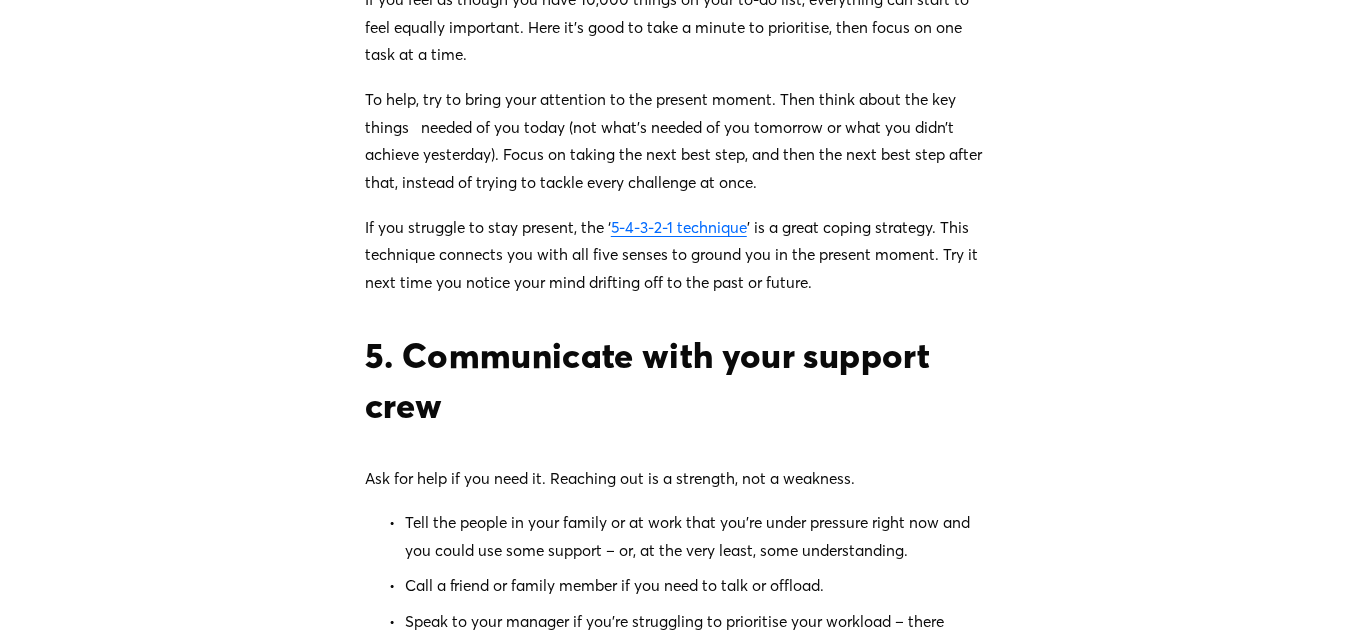 click on "To help, try to bring your attention to the present moment. Then think about the key things   needed of you today (not what’s needed of you tomorrow or what you didn’t achieve yesterday). Focus on taking the next best step, and then the next best step after that, instead of trying to tackle every challenge at once." at bounding box center (675, 141) 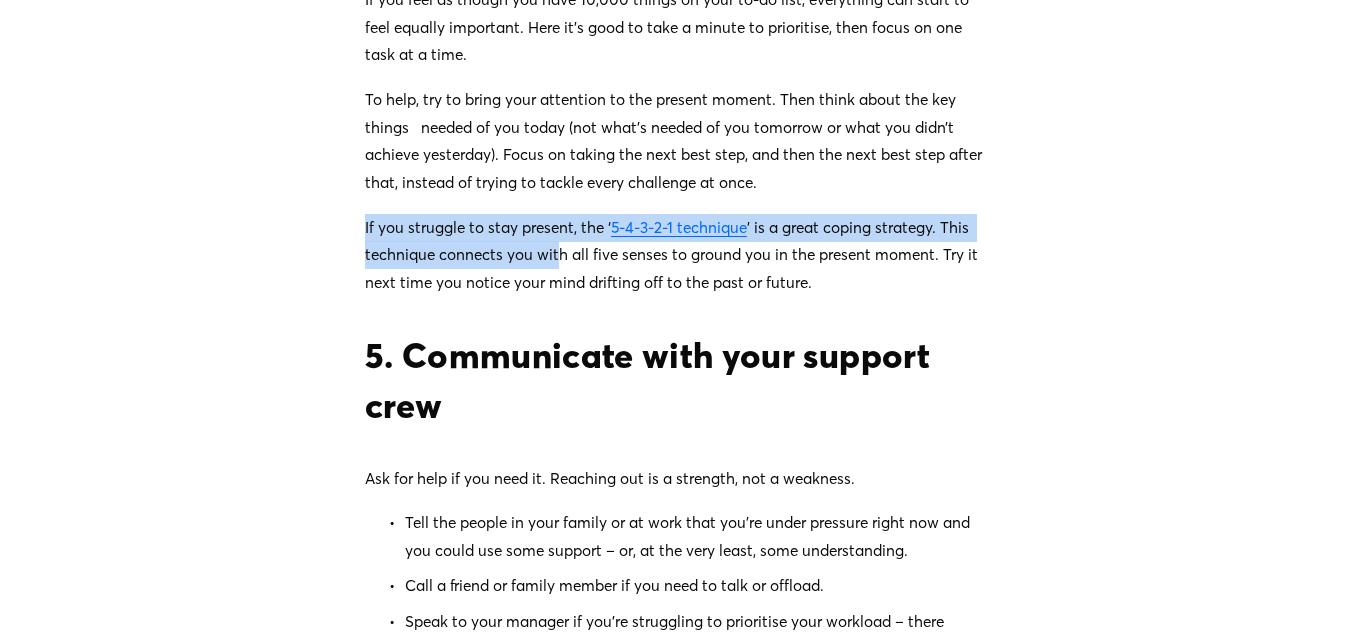 drag, startPoint x: 318, startPoint y: 311, endPoint x: 560, endPoint y: 321, distance: 242.20653 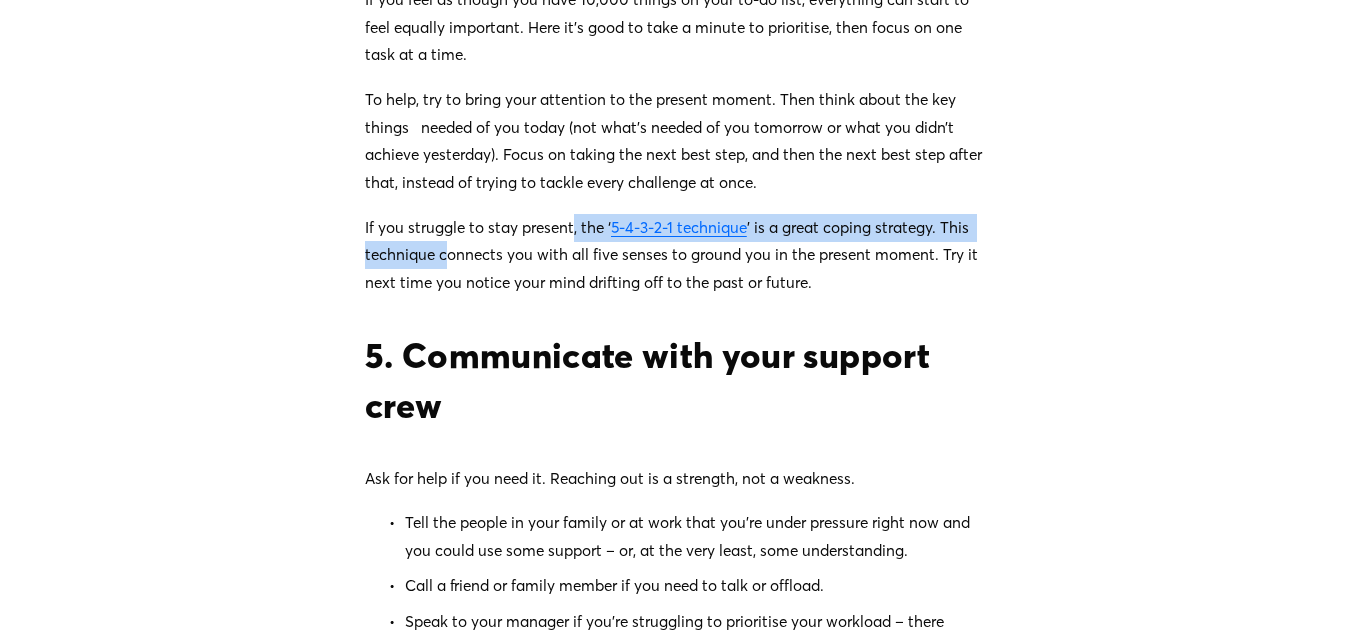 drag, startPoint x: 447, startPoint y: 322, endPoint x: 760, endPoint y: 310, distance: 313.22995 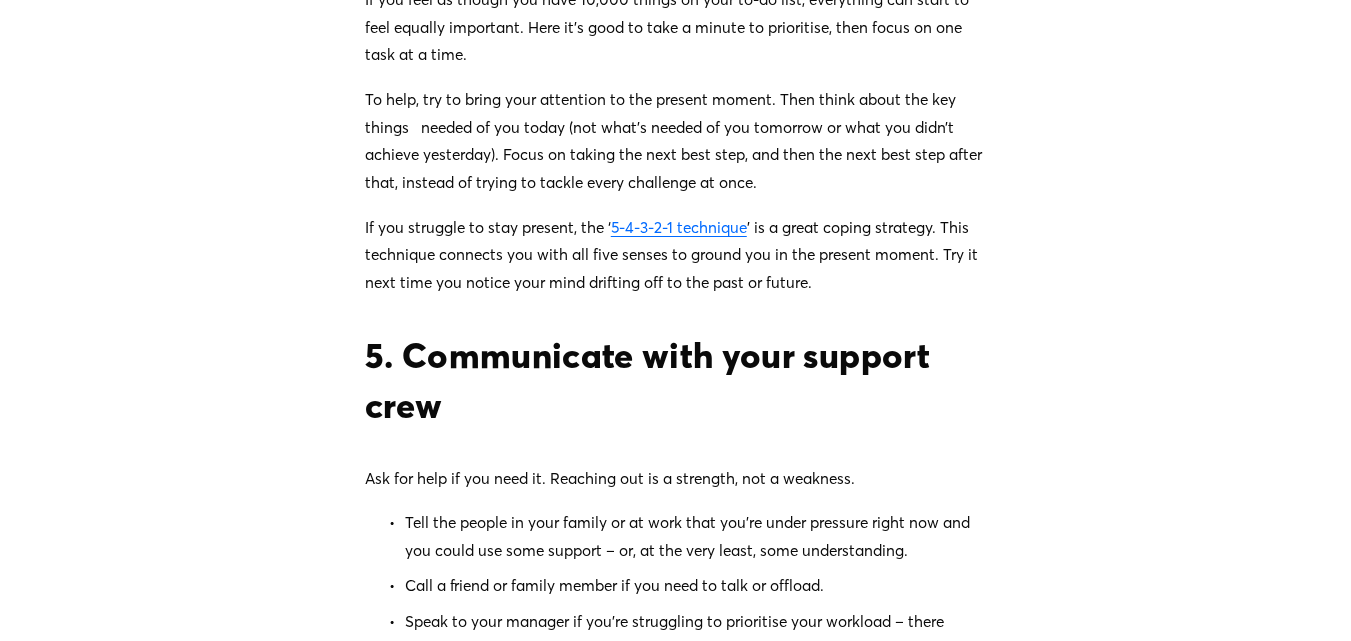 click on "If you struggle to stay present, the ‘ 5-4-3-2-1 technique ’ is a great coping strategy. This technique connects you with all five senses to ground you in the present moment. Try it next time you notice your mind drifting off to the past or future." at bounding box center (675, 255) 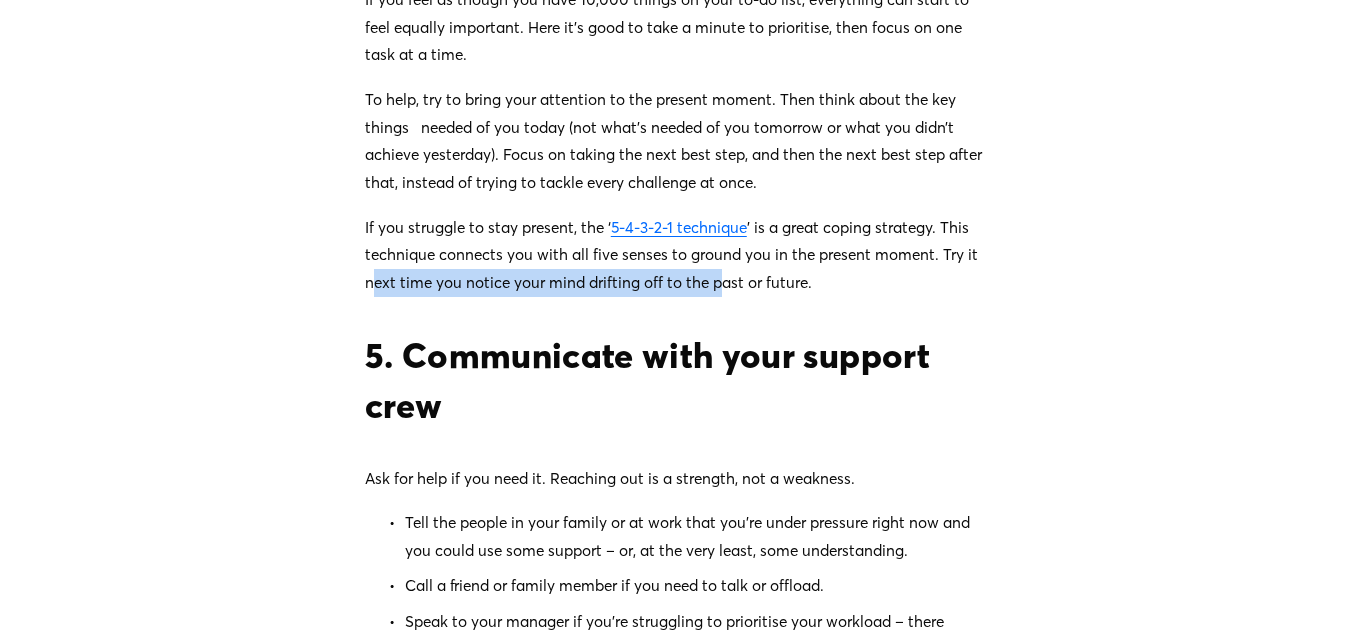drag, startPoint x: 377, startPoint y: 375, endPoint x: 750, endPoint y: 377, distance: 373.00537 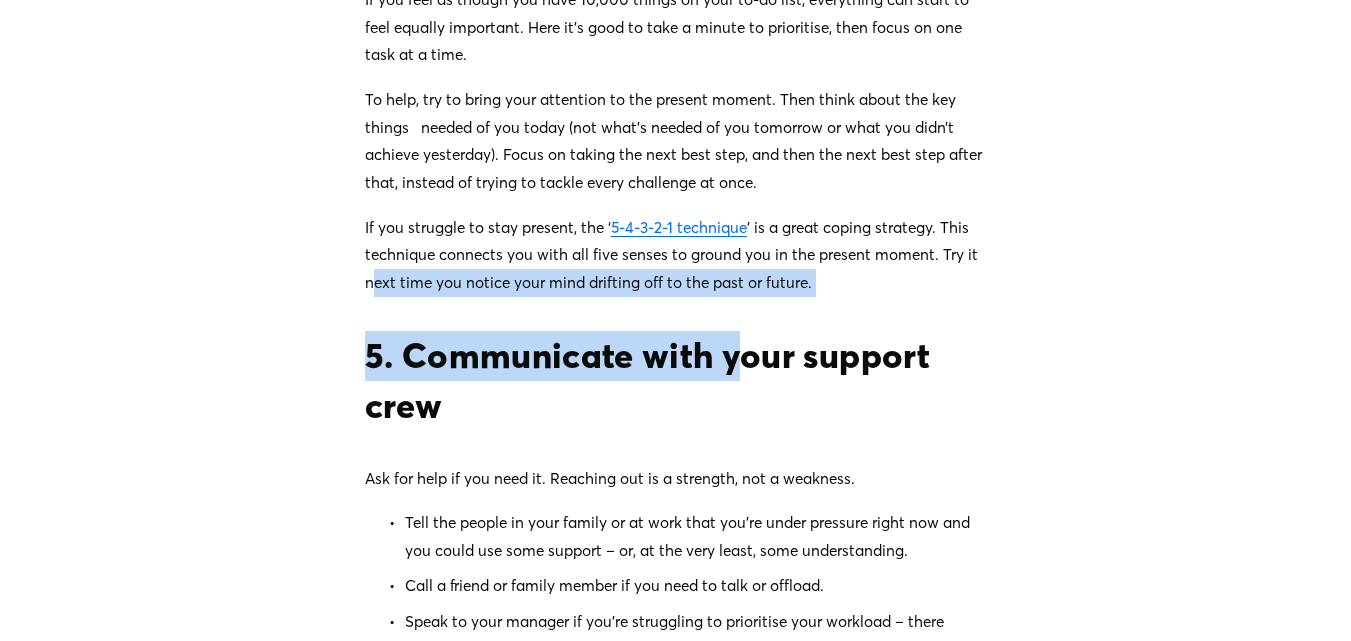 click on "4. Focus on the next best step If you feel as though you have 10,000 things on your to-do list, everything can start to feel equally important. Here it’s good to take a minute to prioritise, then focus on one task at a time.  To help, try to bring your attention to the present moment. Then think about the key things   needed of you today (not what’s needed of you tomorrow or what you didn’t achieve yesterday). Focus on taking the next best step, and then the next best step after that, instead of trying to tackle every challenge at once. If you struggle to stay present, the ‘ 5-4-3-2-1 technique ’ is a great coping strategy. This technique connects you with all five senses to ground you in the present moment. Try it next time you notice your mind drifting off to the past or future.  5. Communicate with your support crew Ask for help if you need it. Reaching out is a strength, not a weakness.  Call a friend or family member if you need to talk or offload." at bounding box center [675, 314] 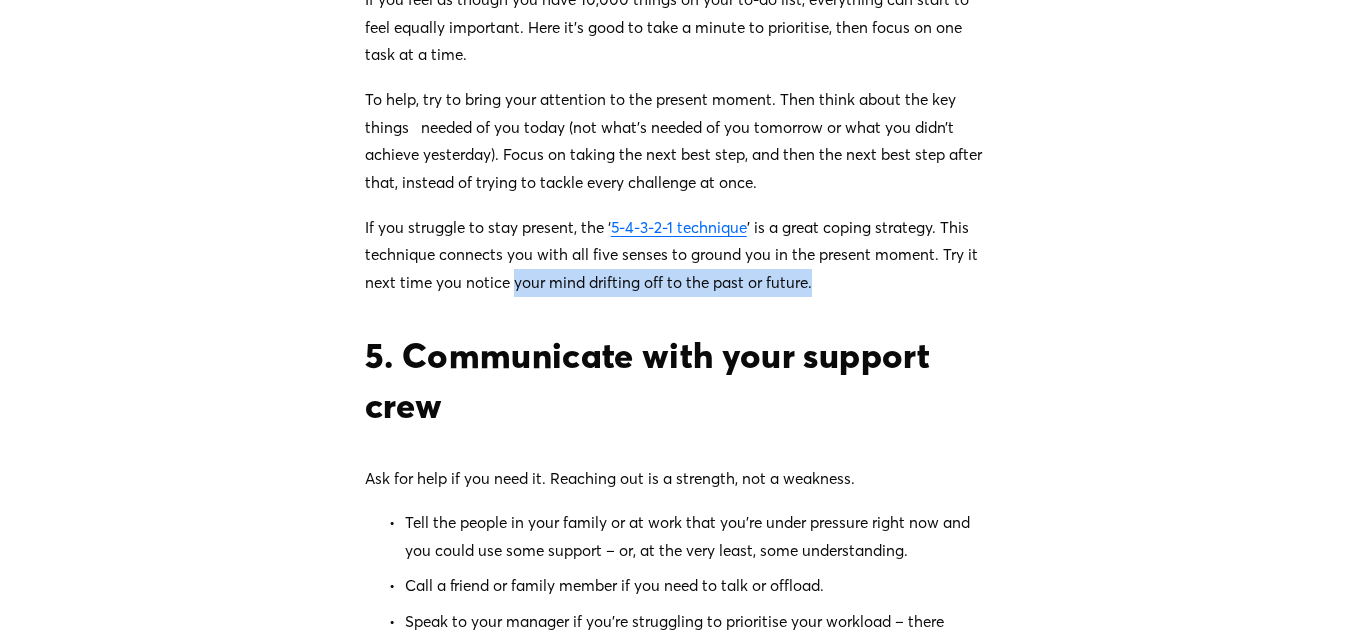 drag, startPoint x: 514, startPoint y: 363, endPoint x: 811, endPoint y: 368, distance: 297.04208 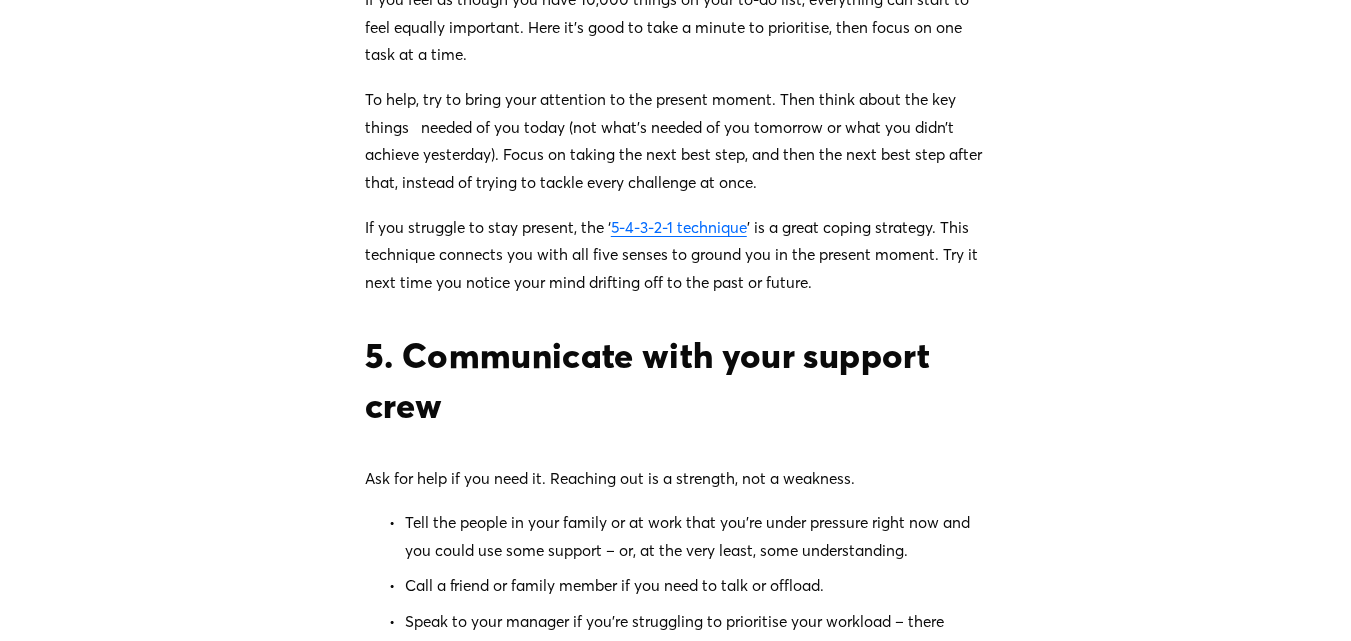 click on "If you struggle to stay present, the ‘ 5-4-3-2-1 technique ’ is a great coping strategy. This technique connects you with all five senses to ground you in the present moment. Try it next time you notice your mind drifting off to the past or future." at bounding box center [675, 255] 